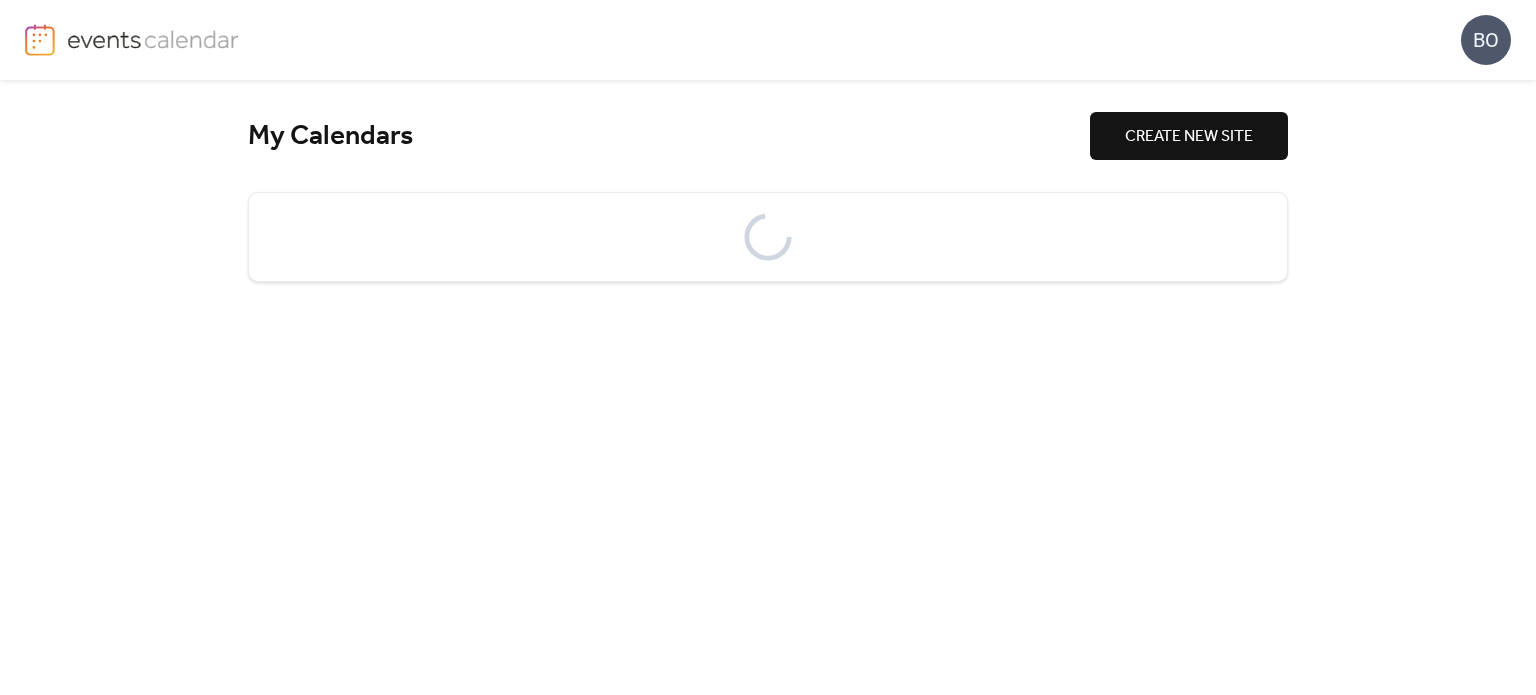scroll, scrollTop: 0, scrollLeft: 0, axis: both 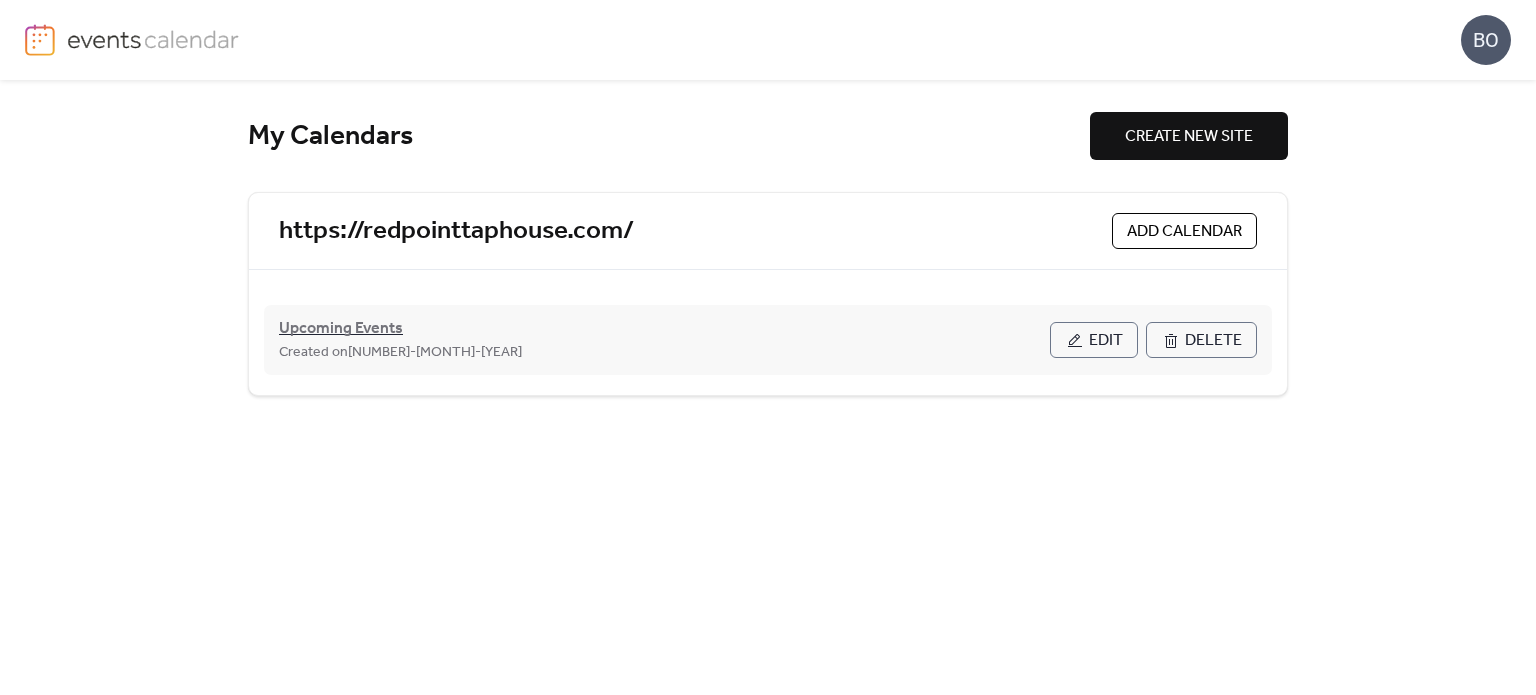 click on "Upcoming Events" at bounding box center [341, 329] 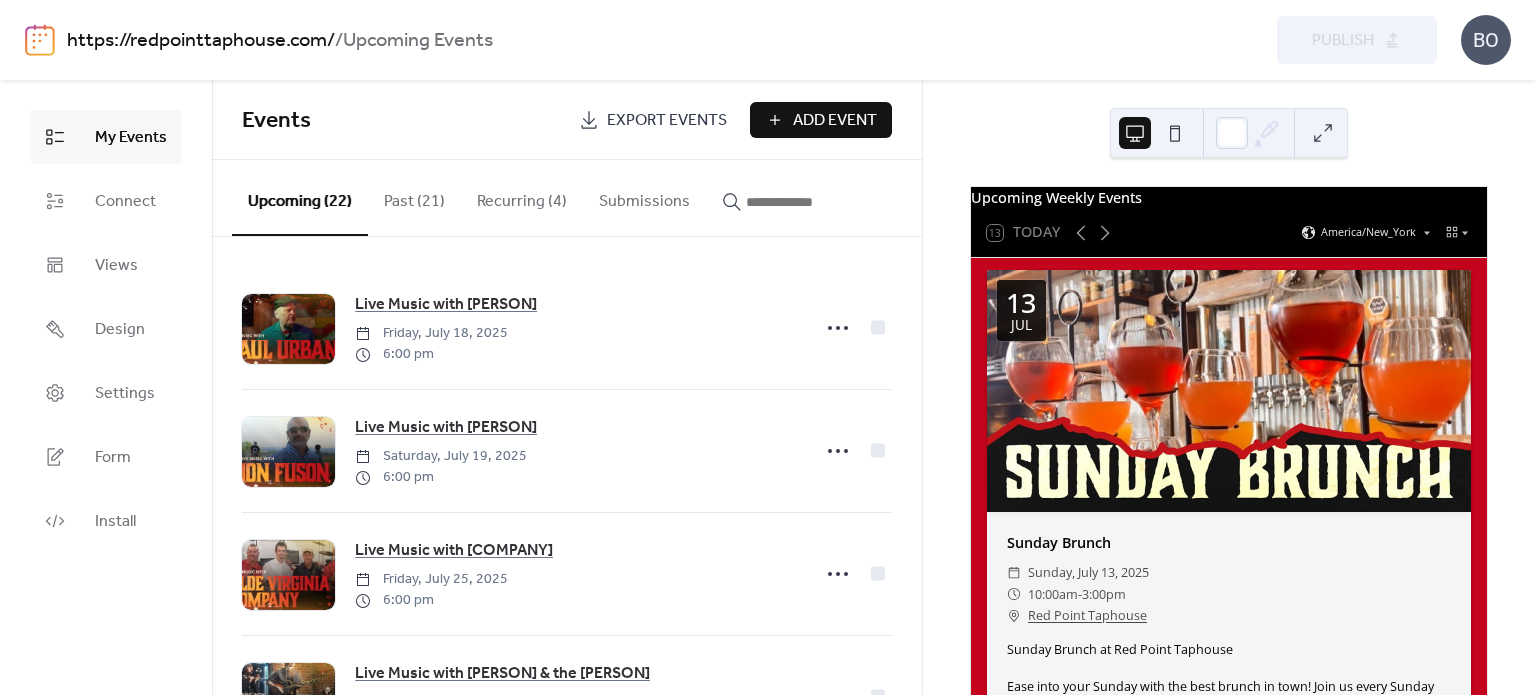 click on "Recurring  (4)" at bounding box center [522, 197] 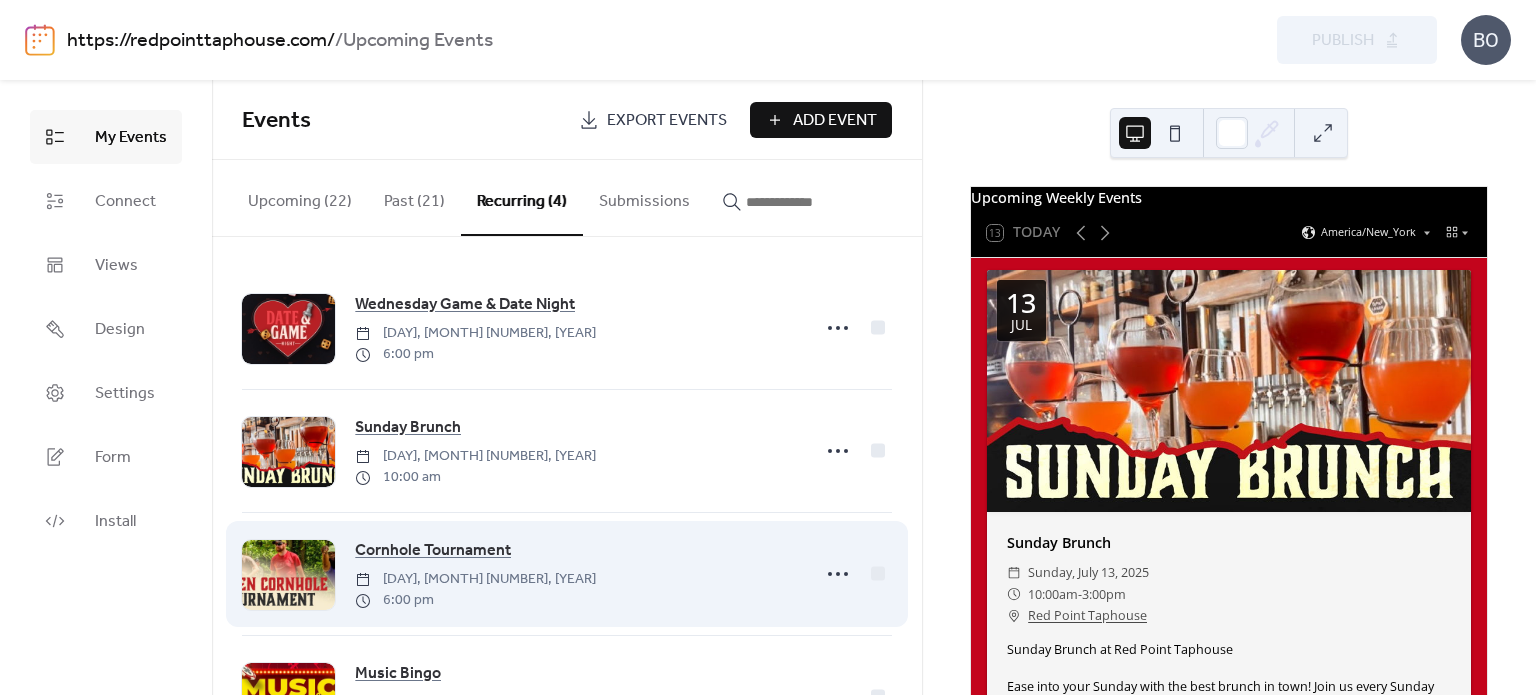 scroll, scrollTop: 92, scrollLeft: 0, axis: vertical 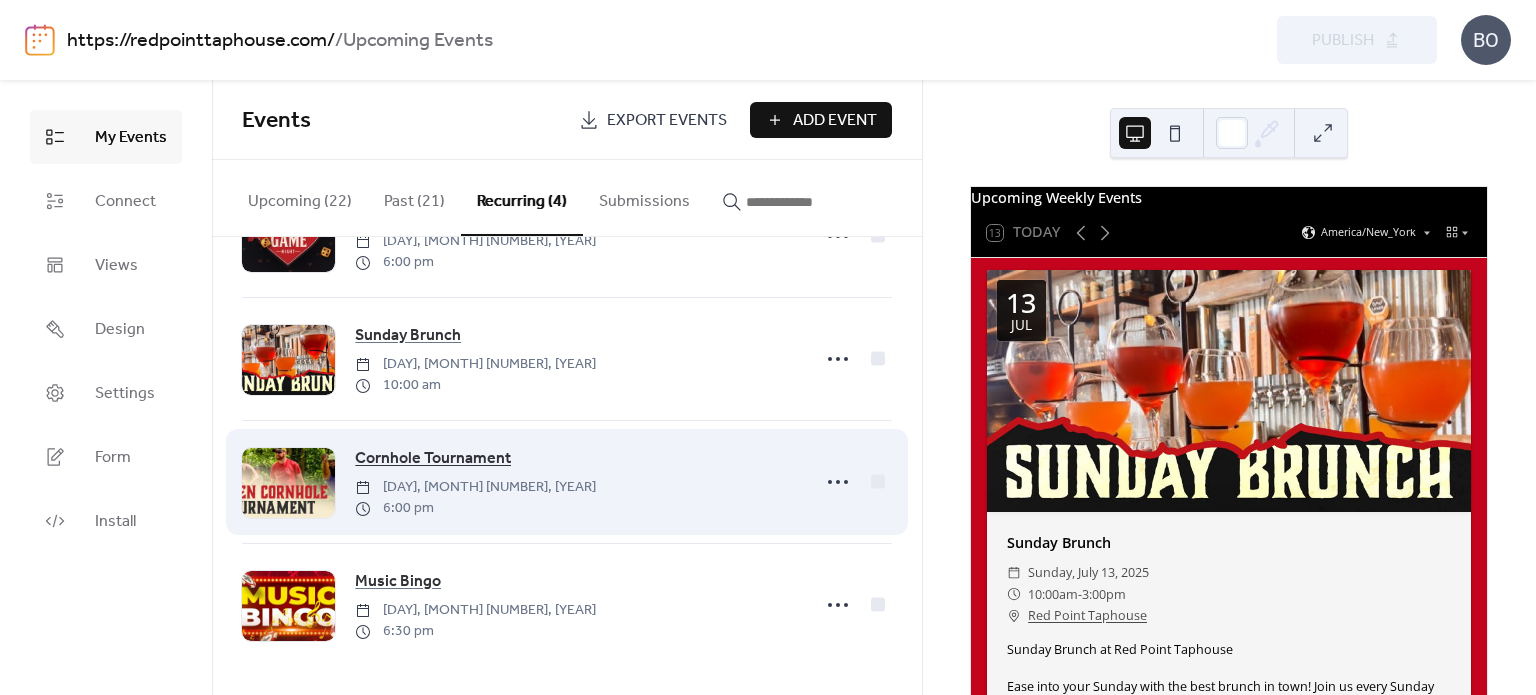 click on "Cornhole Tournament" at bounding box center (433, 459) 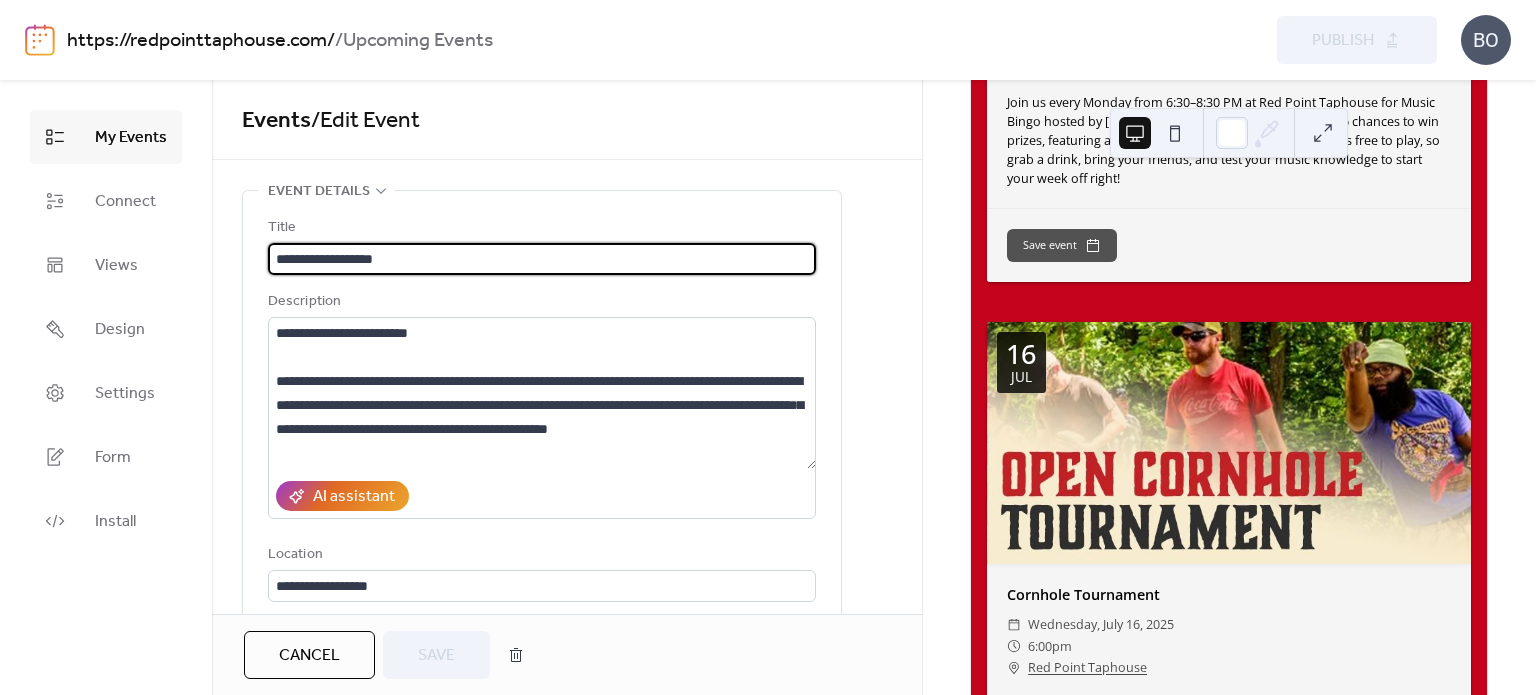 scroll, scrollTop: 1342, scrollLeft: 0, axis: vertical 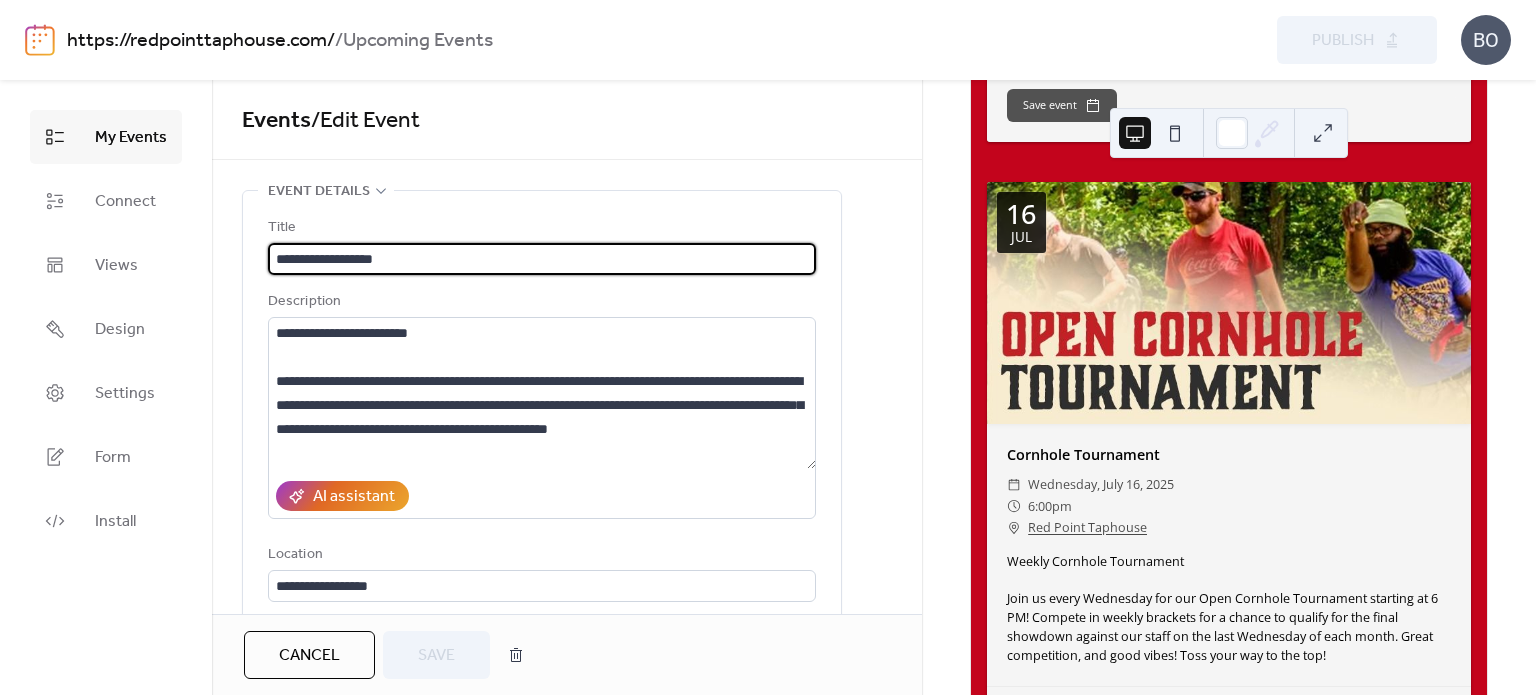 click on "**********" at bounding box center (542, 259) 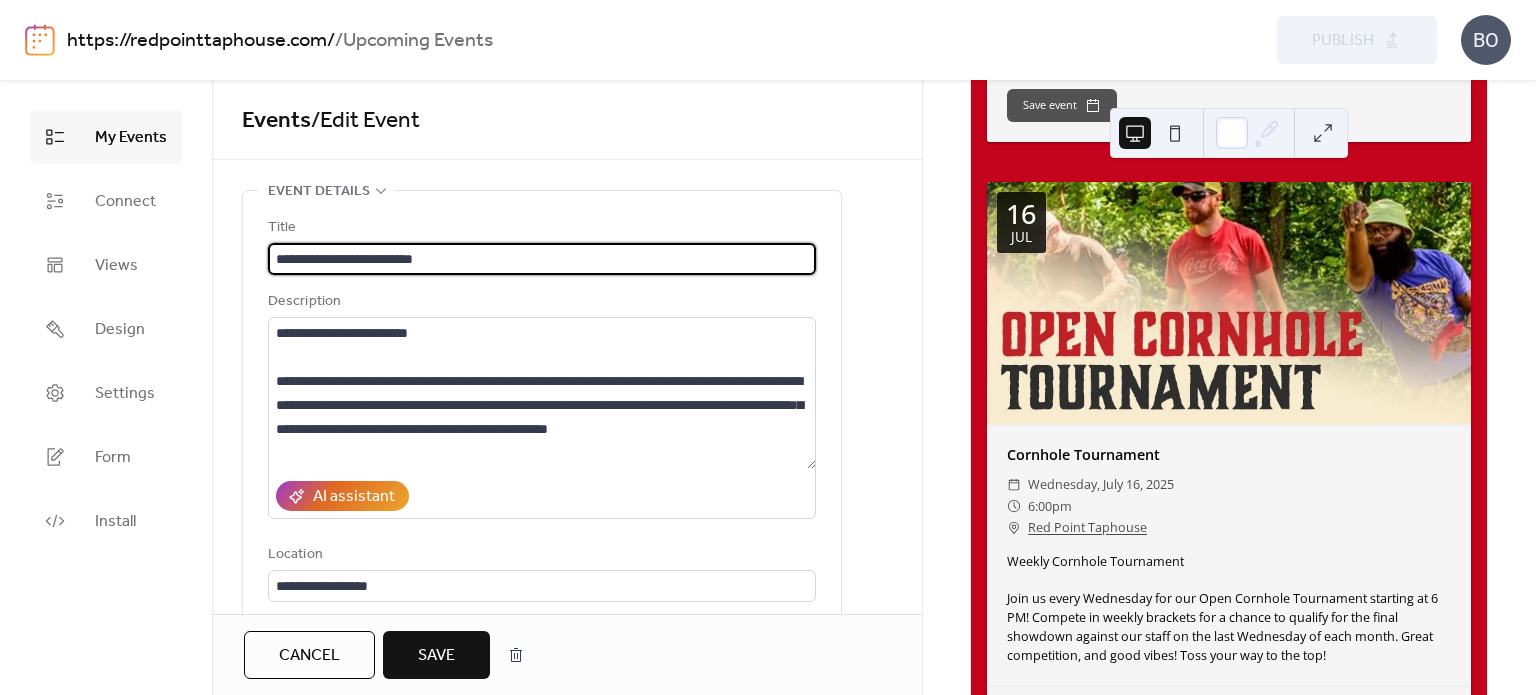 type on "**********" 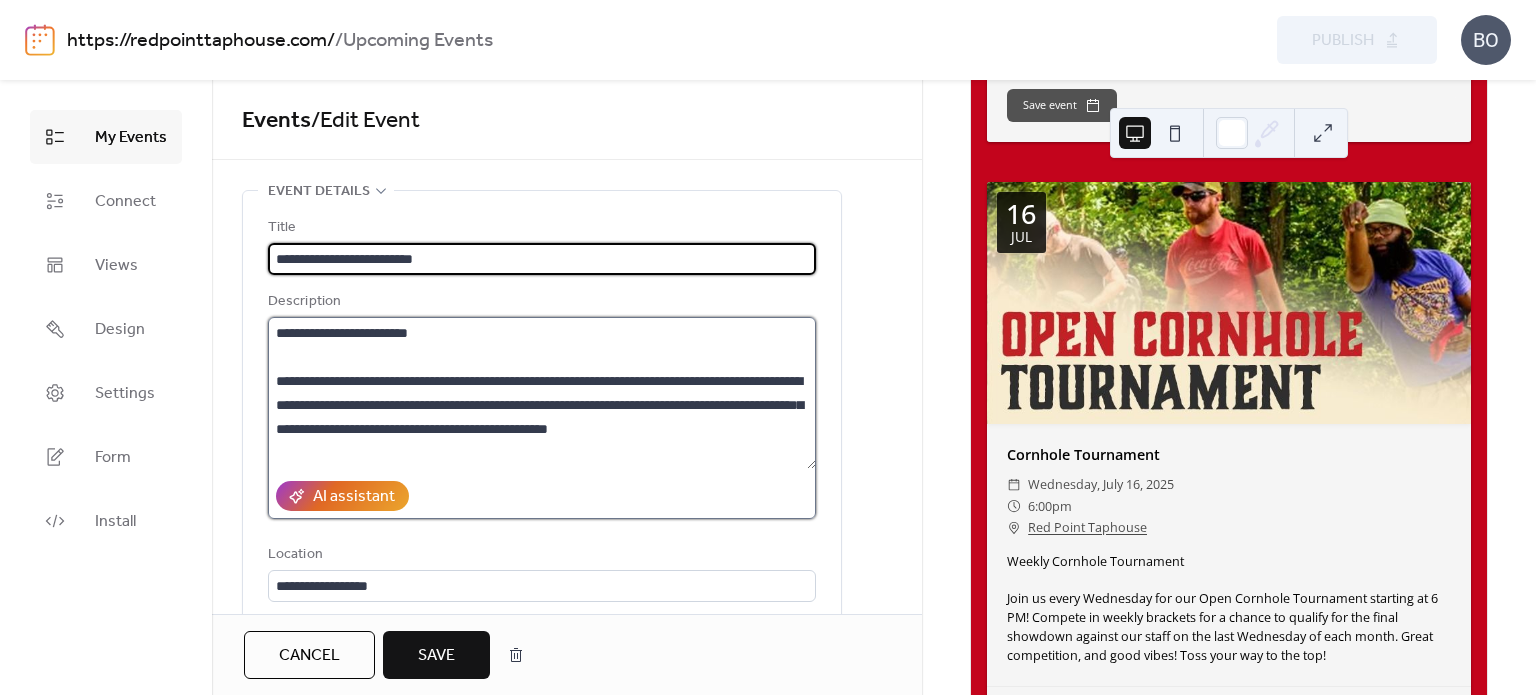 click on "**********" at bounding box center [542, 393] 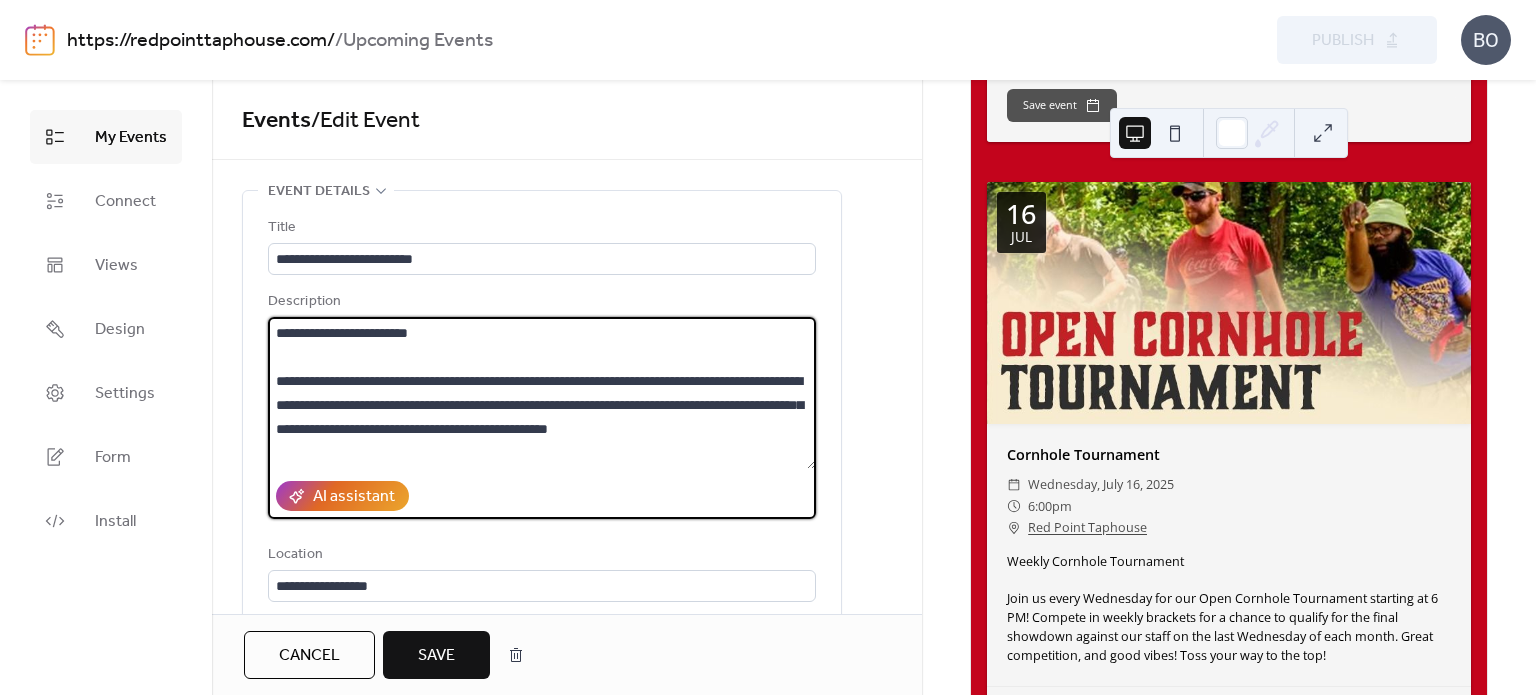 click on "**********" at bounding box center [542, 393] 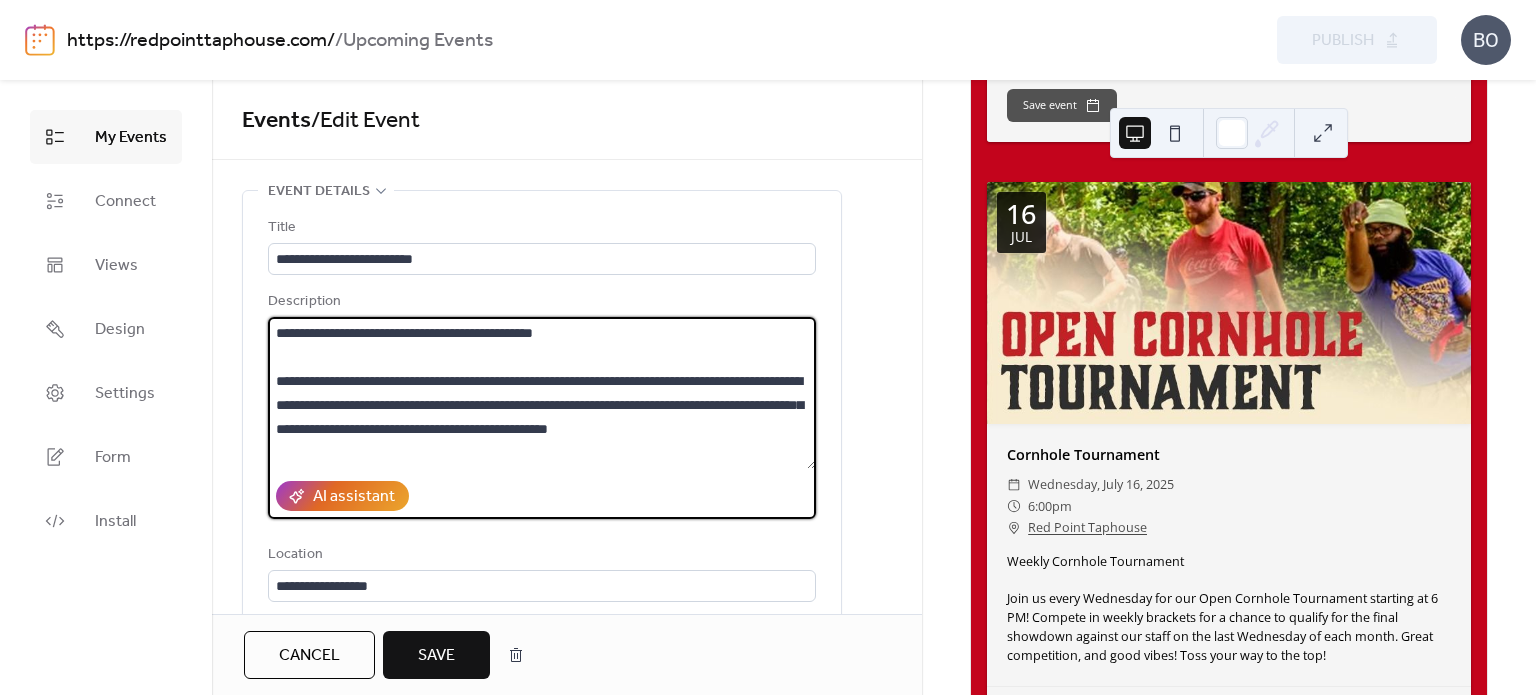 click on "**********" at bounding box center [542, 393] 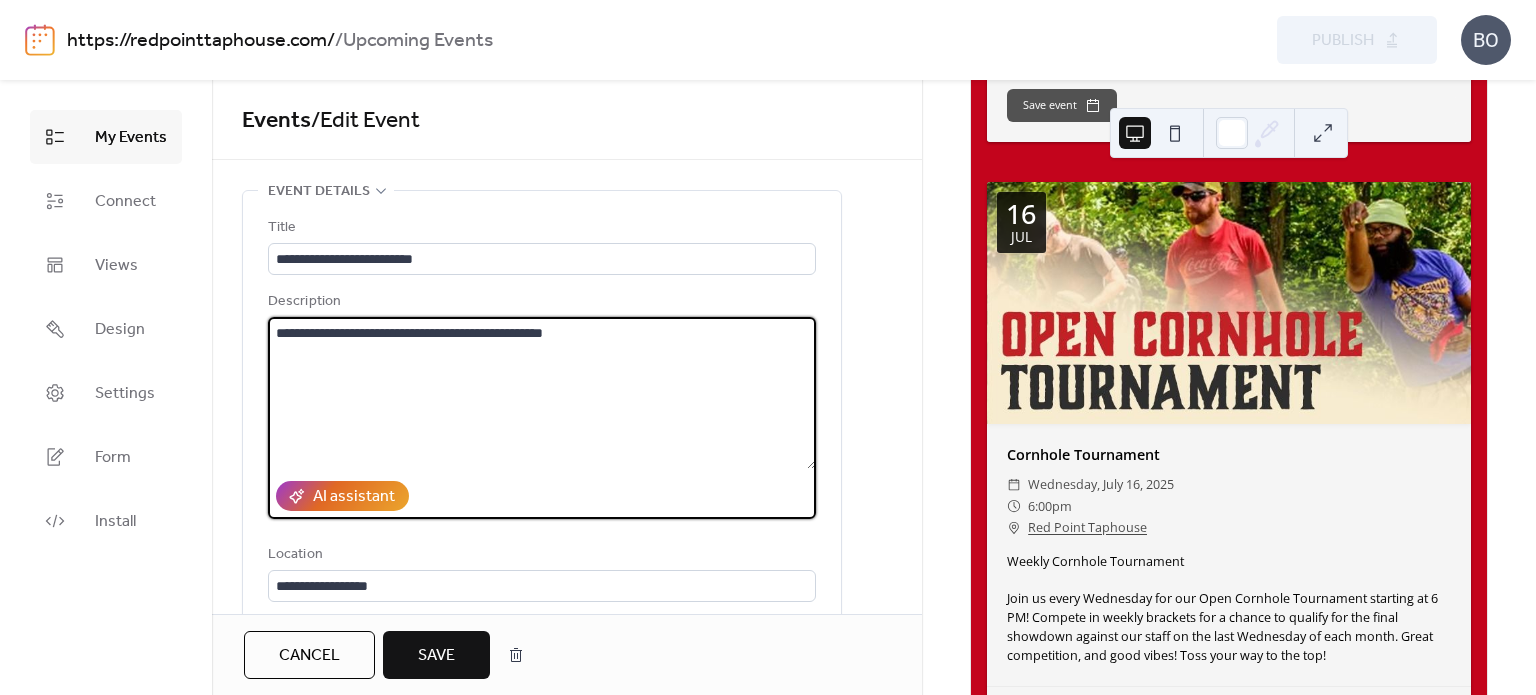 paste on "**********" 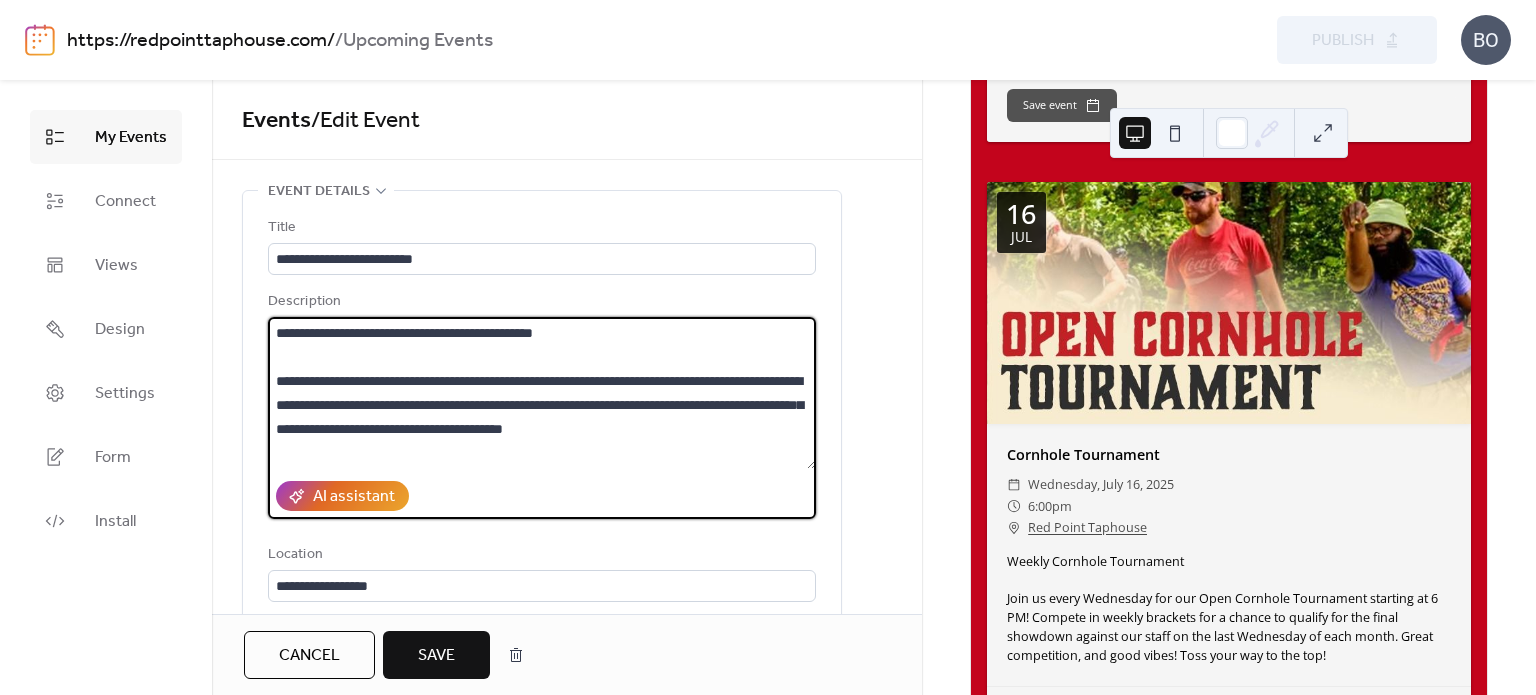 scroll, scrollTop: 44, scrollLeft: 0, axis: vertical 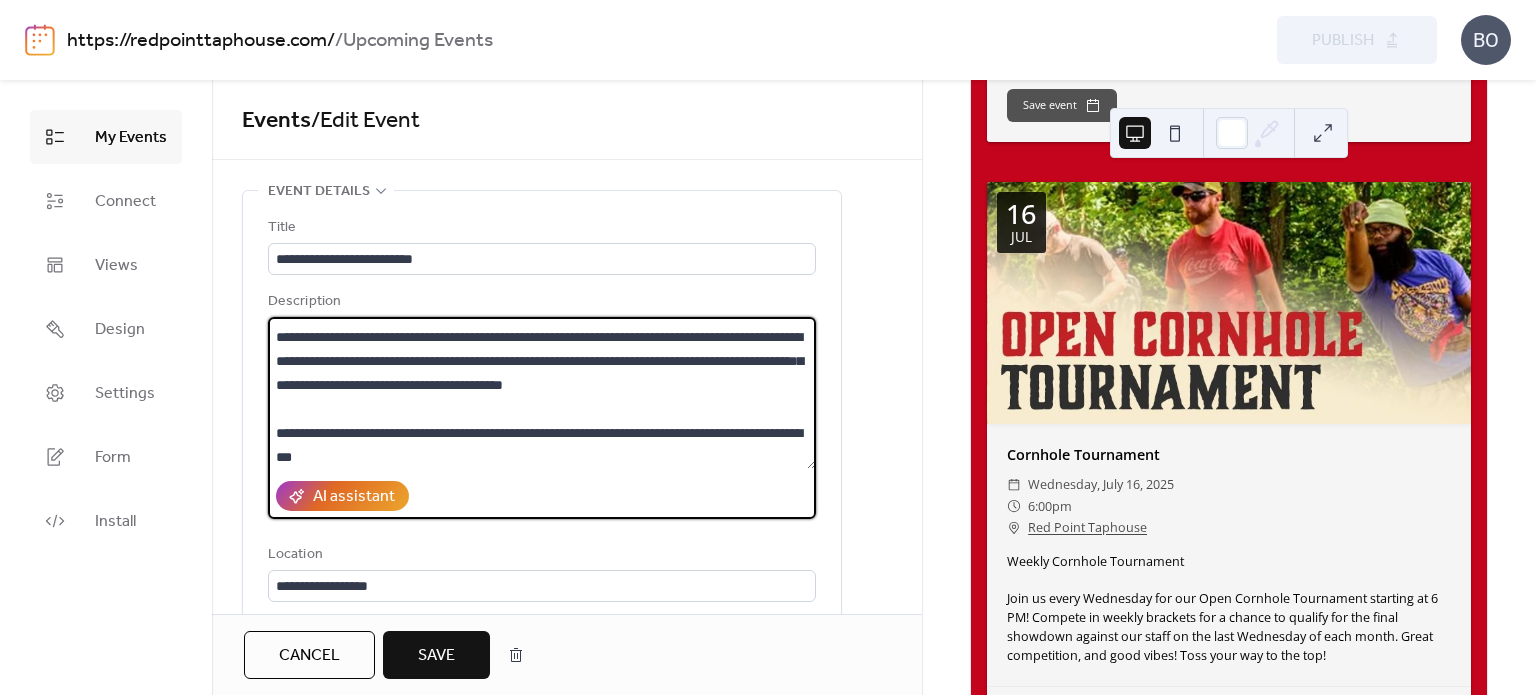 click on "**********" at bounding box center (542, 393) 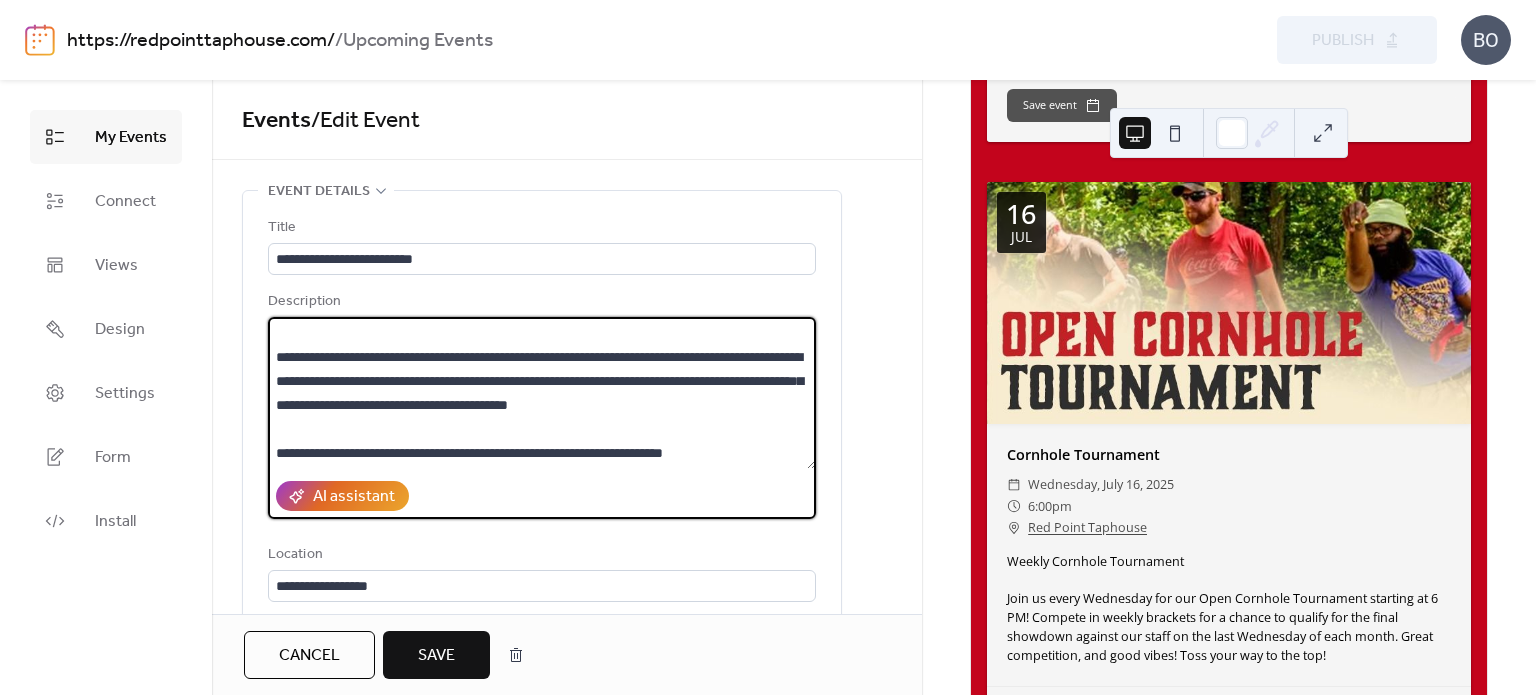scroll, scrollTop: 24, scrollLeft: 0, axis: vertical 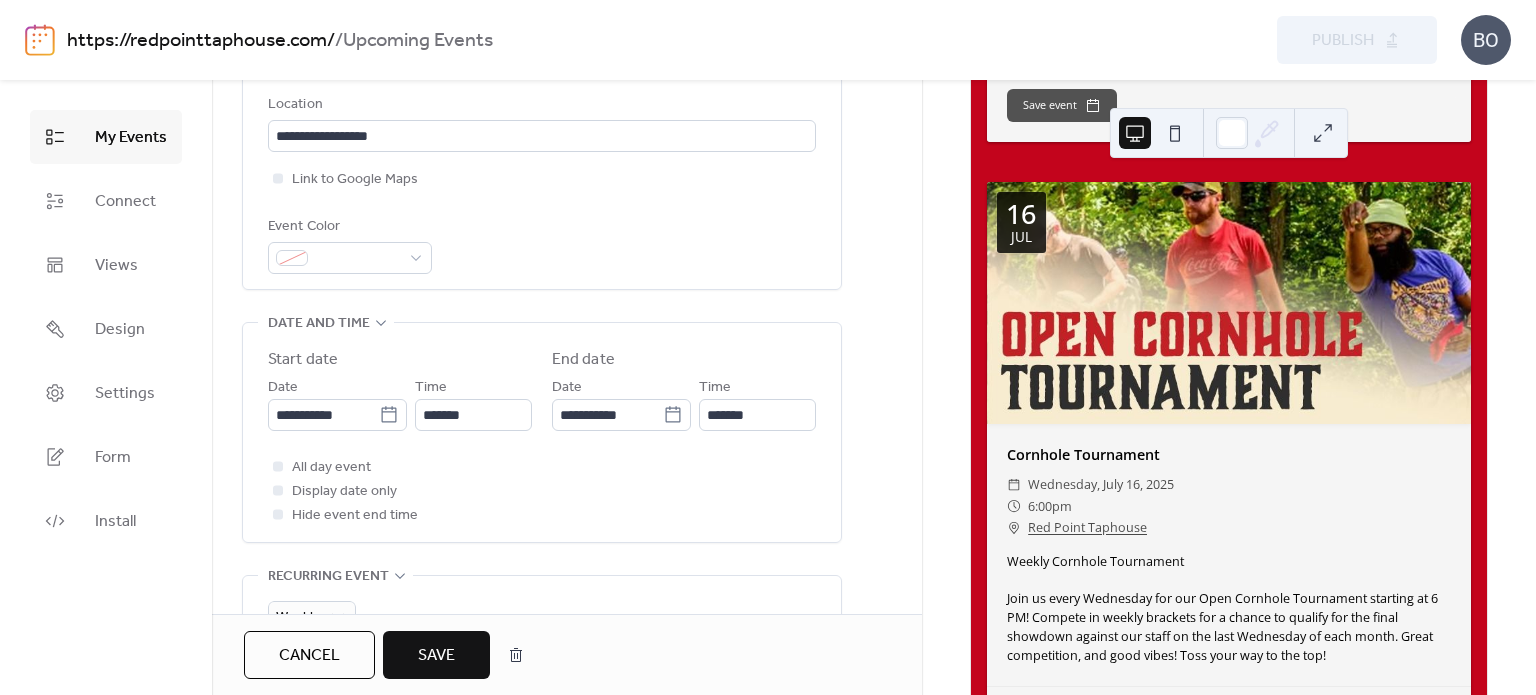 type on "**********" 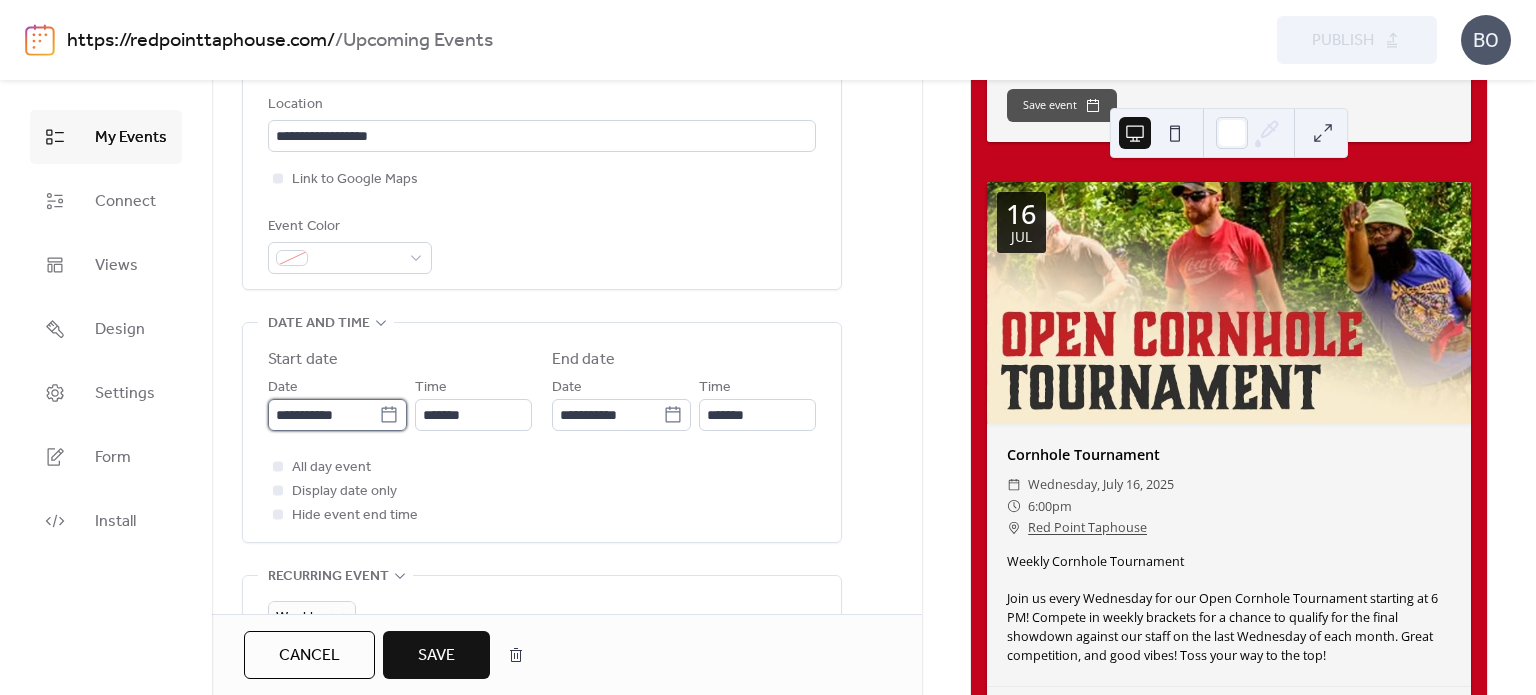 click on "**********" at bounding box center (323, 415) 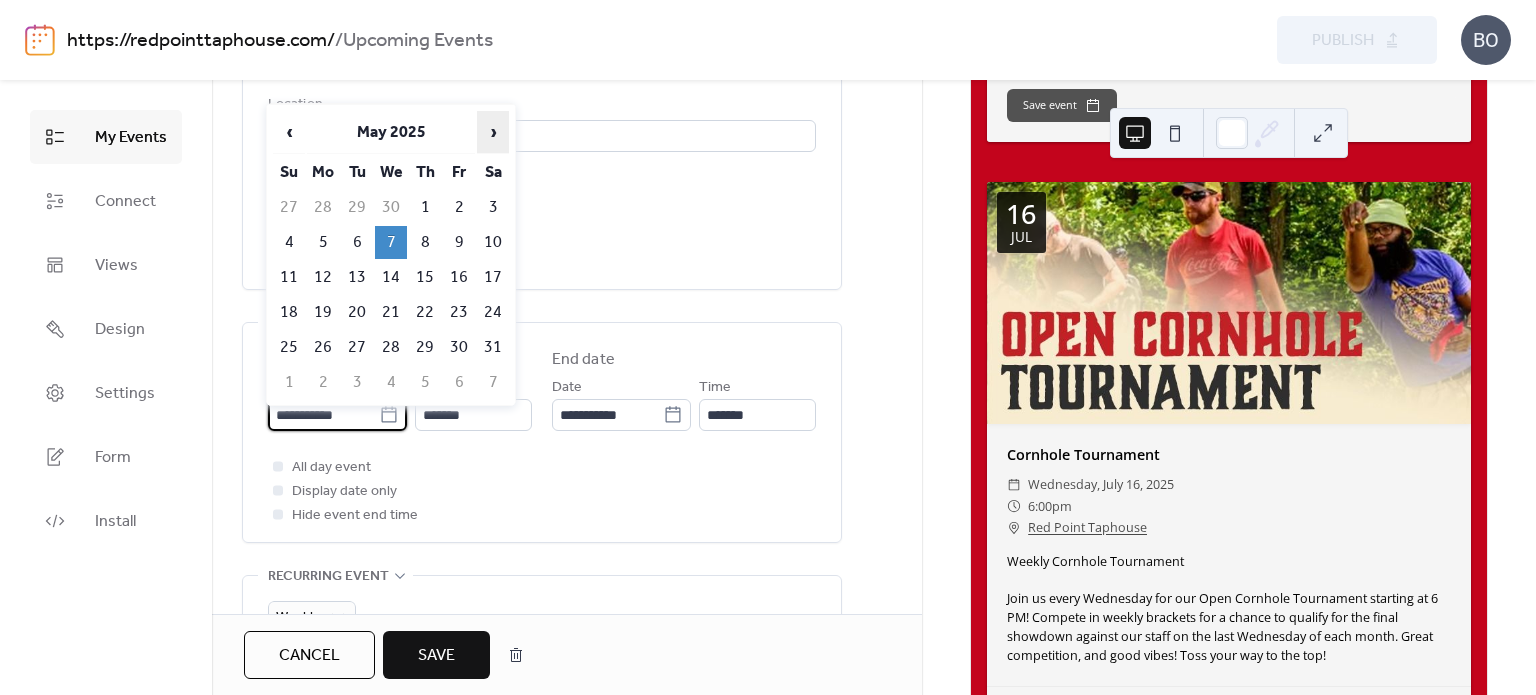 click on "›" at bounding box center (493, 132) 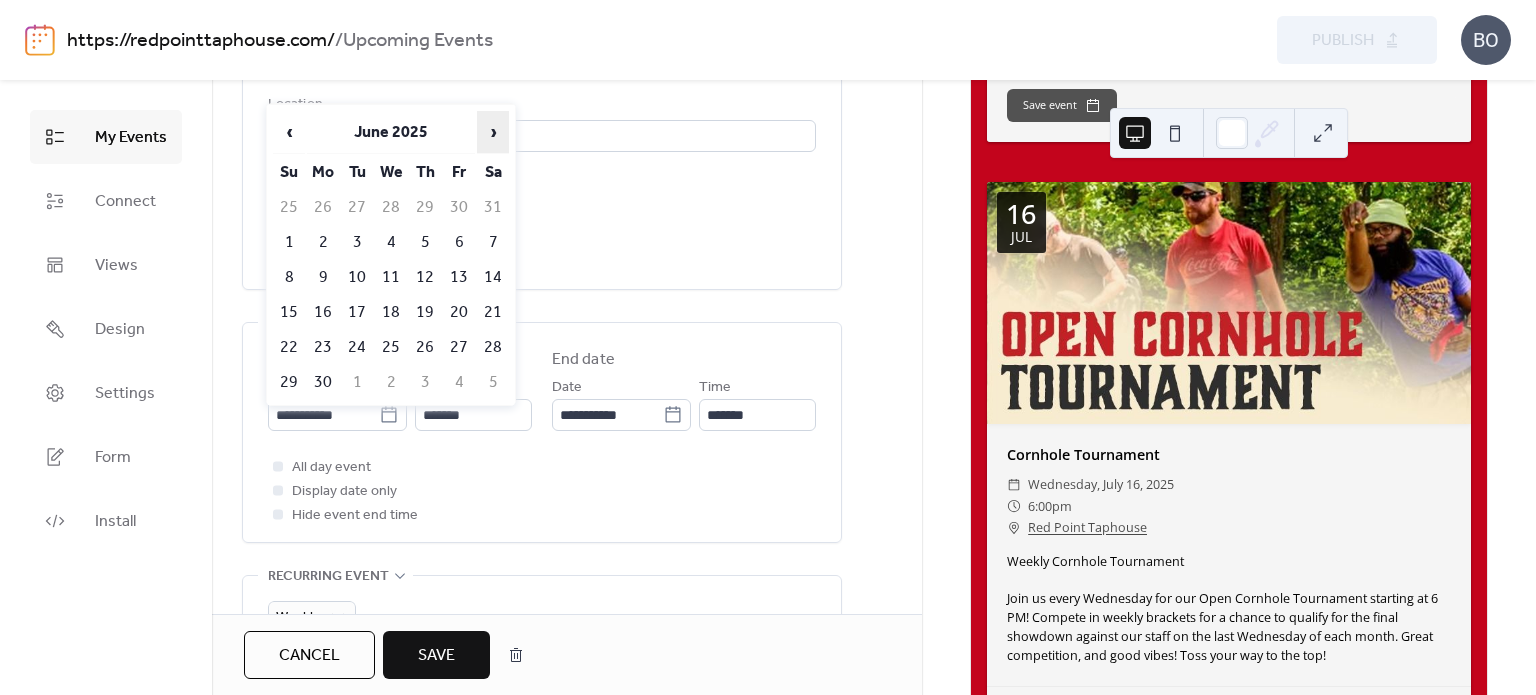 click on "›" at bounding box center (493, 132) 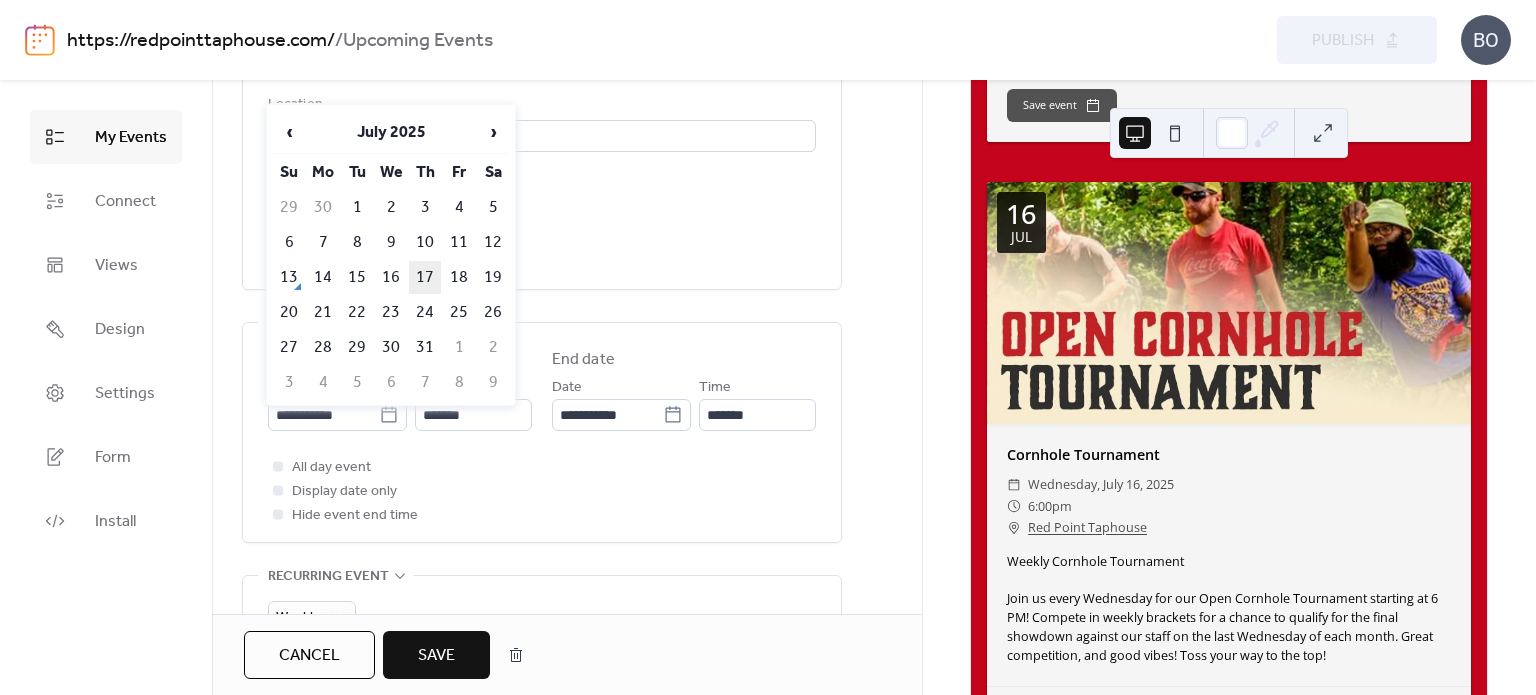 click on "17" at bounding box center [425, 277] 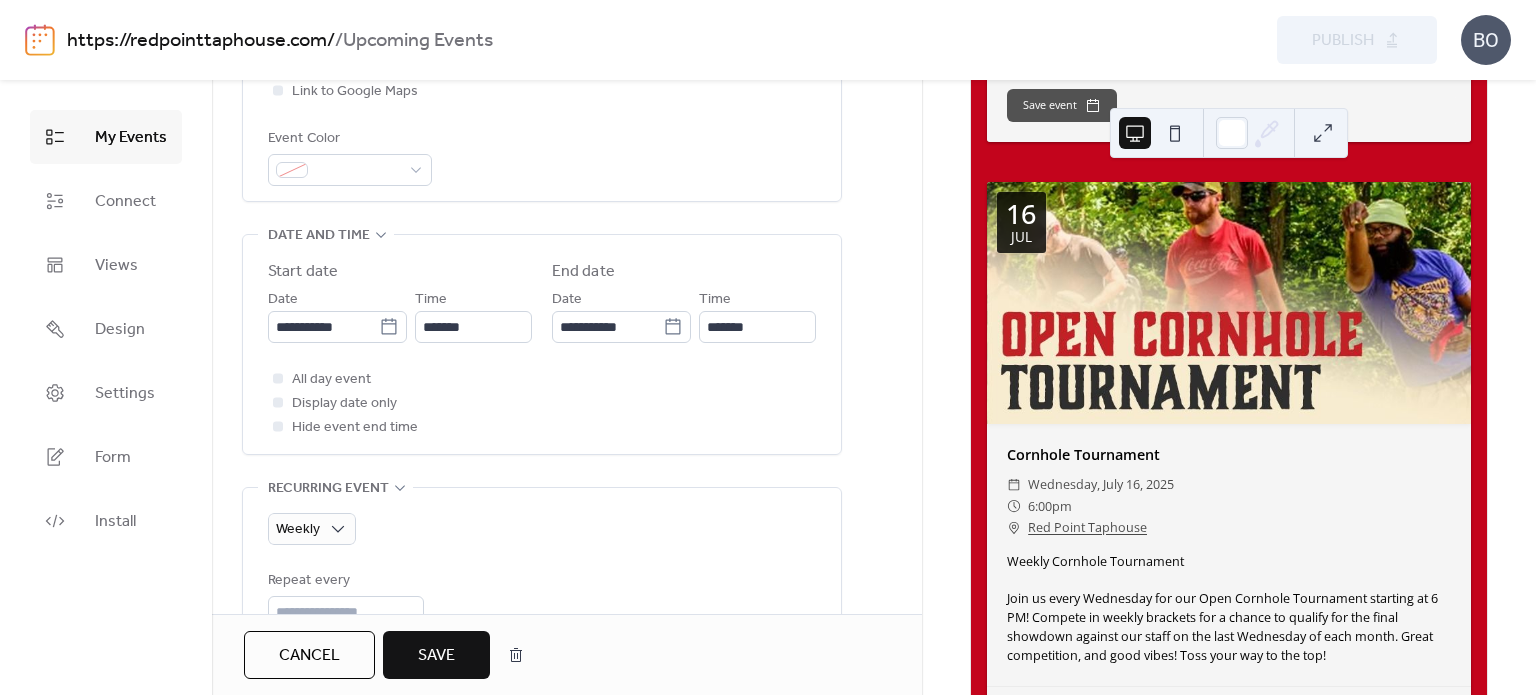 scroll, scrollTop: 540, scrollLeft: 0, axis: vertical 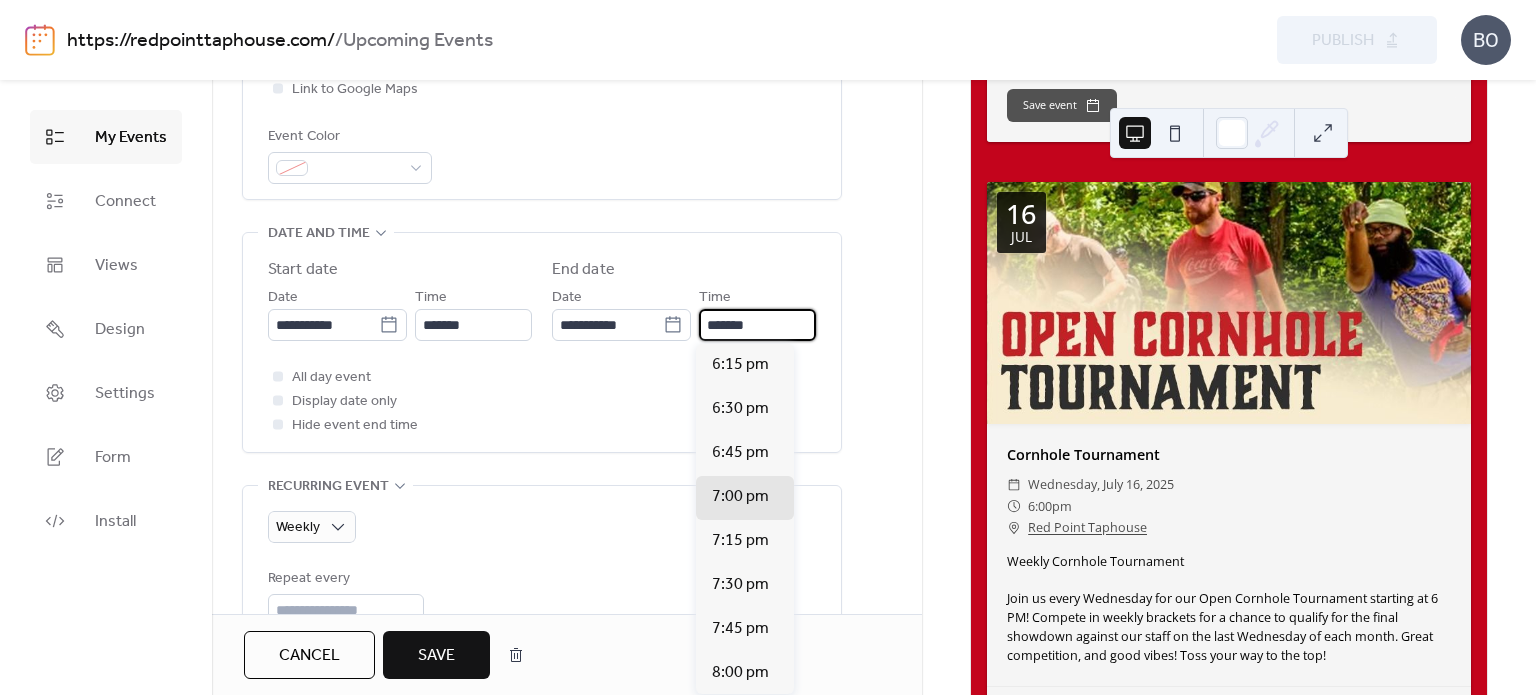 click on "*******" at bounding box center (757, 325) 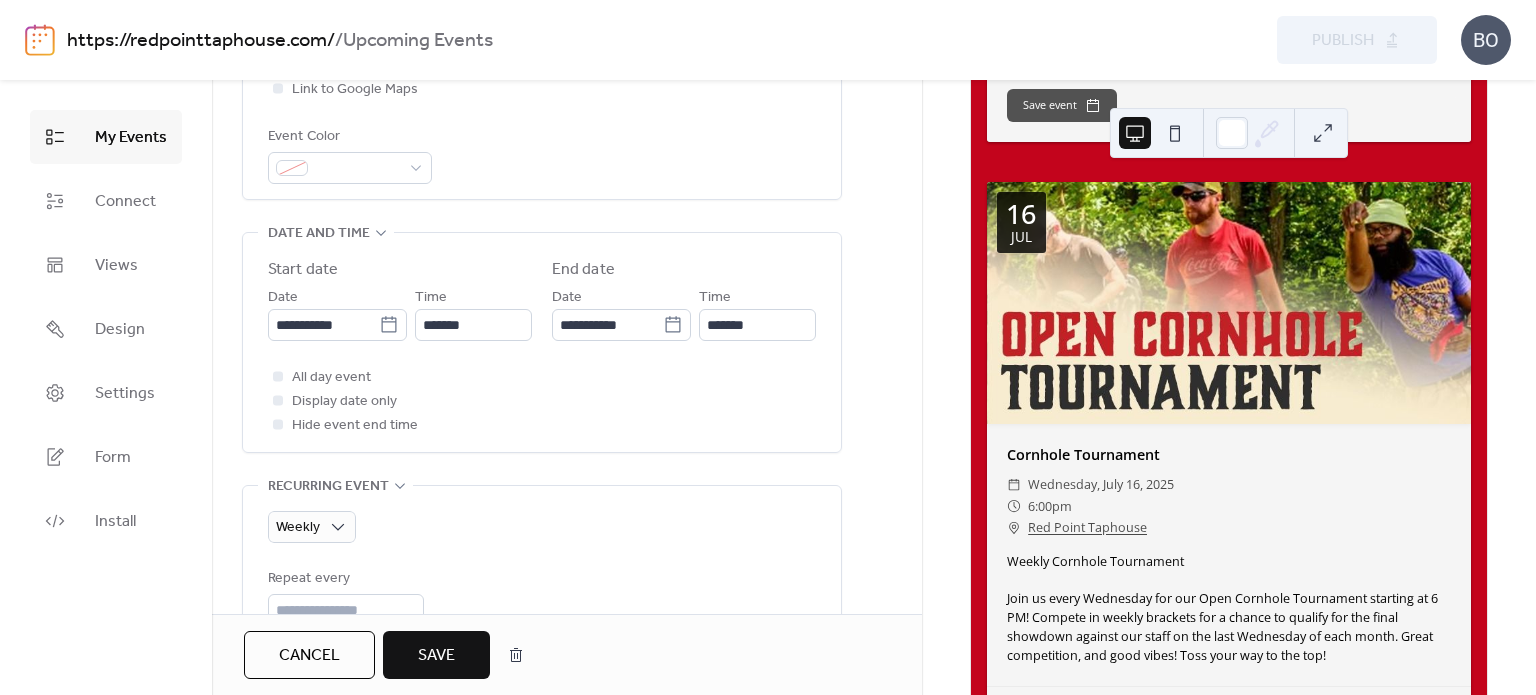 click at bounding box center [278, 376] 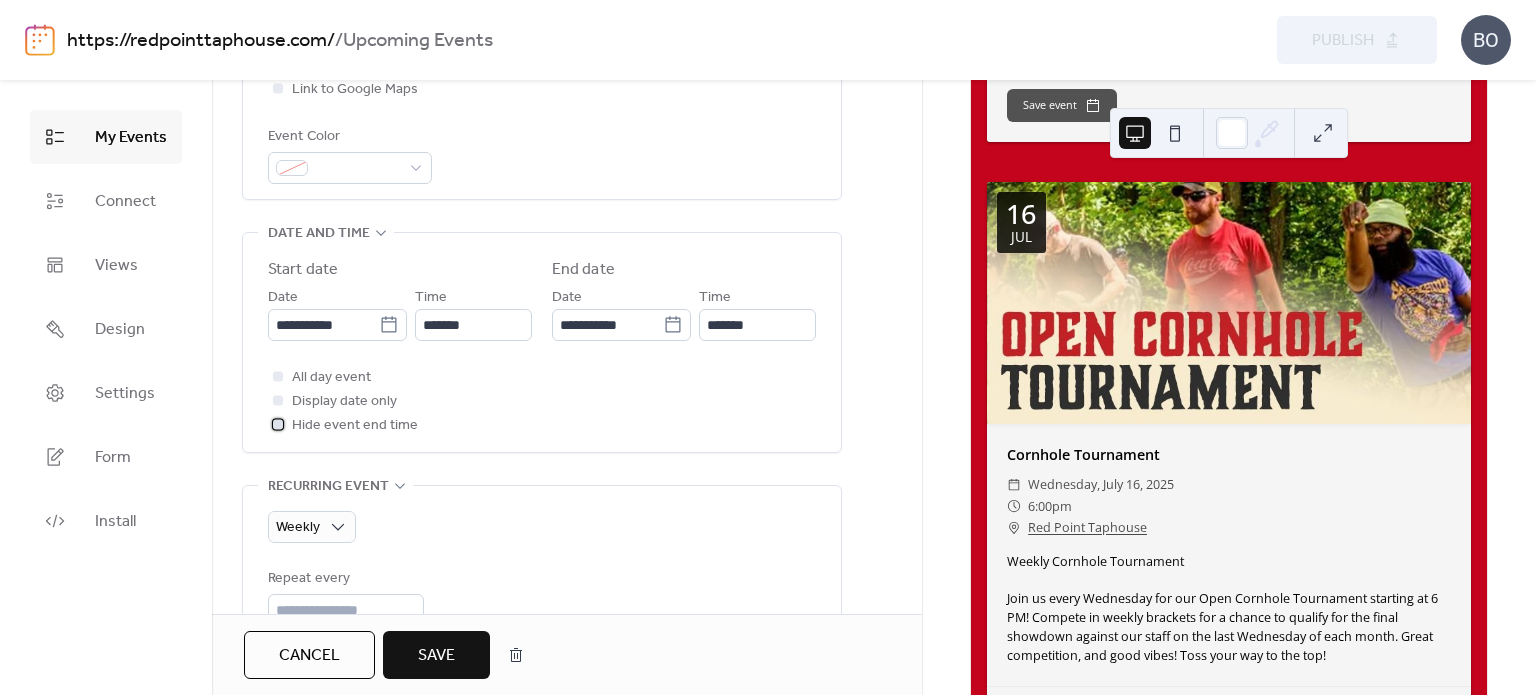 click on "Hide event end time" at bounding box center [355, 426] 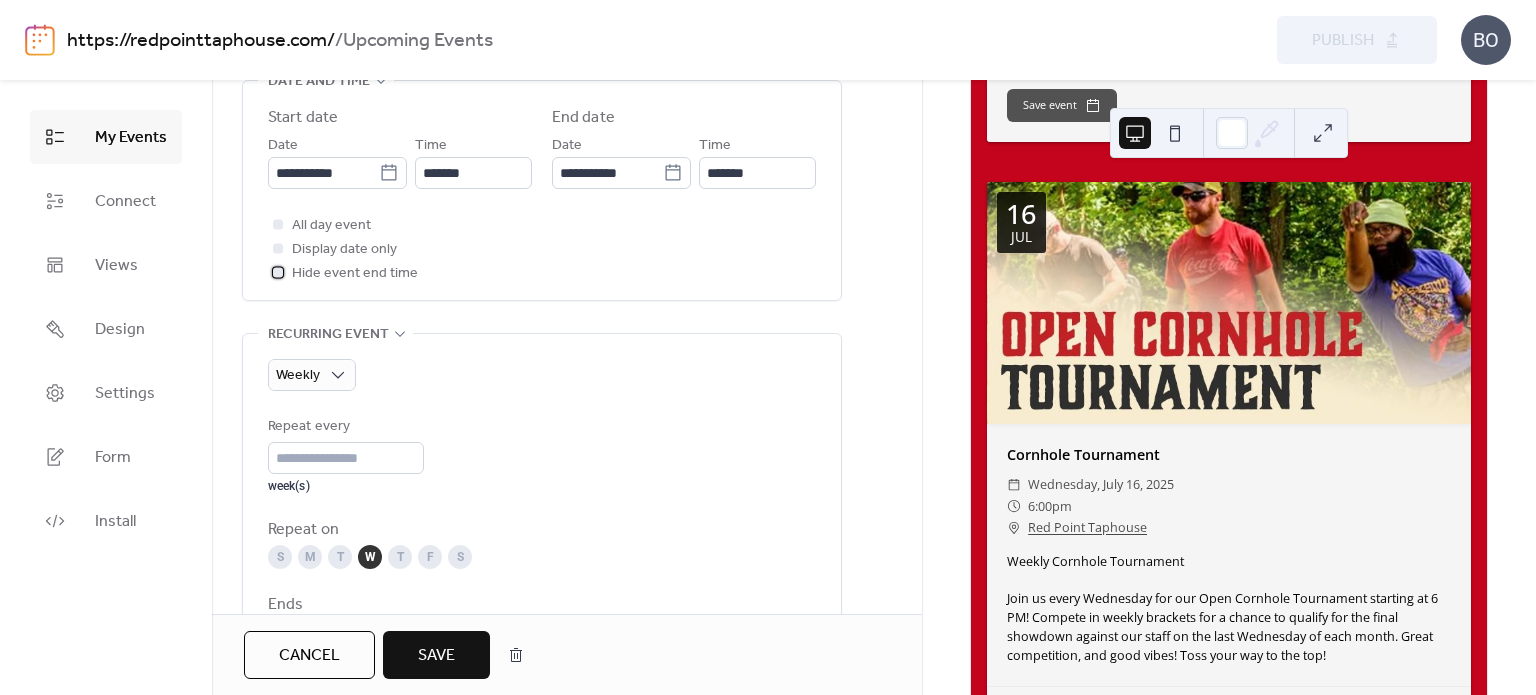 scroll, scrollTop: 752, scrollLeft: 0, axis: vertical 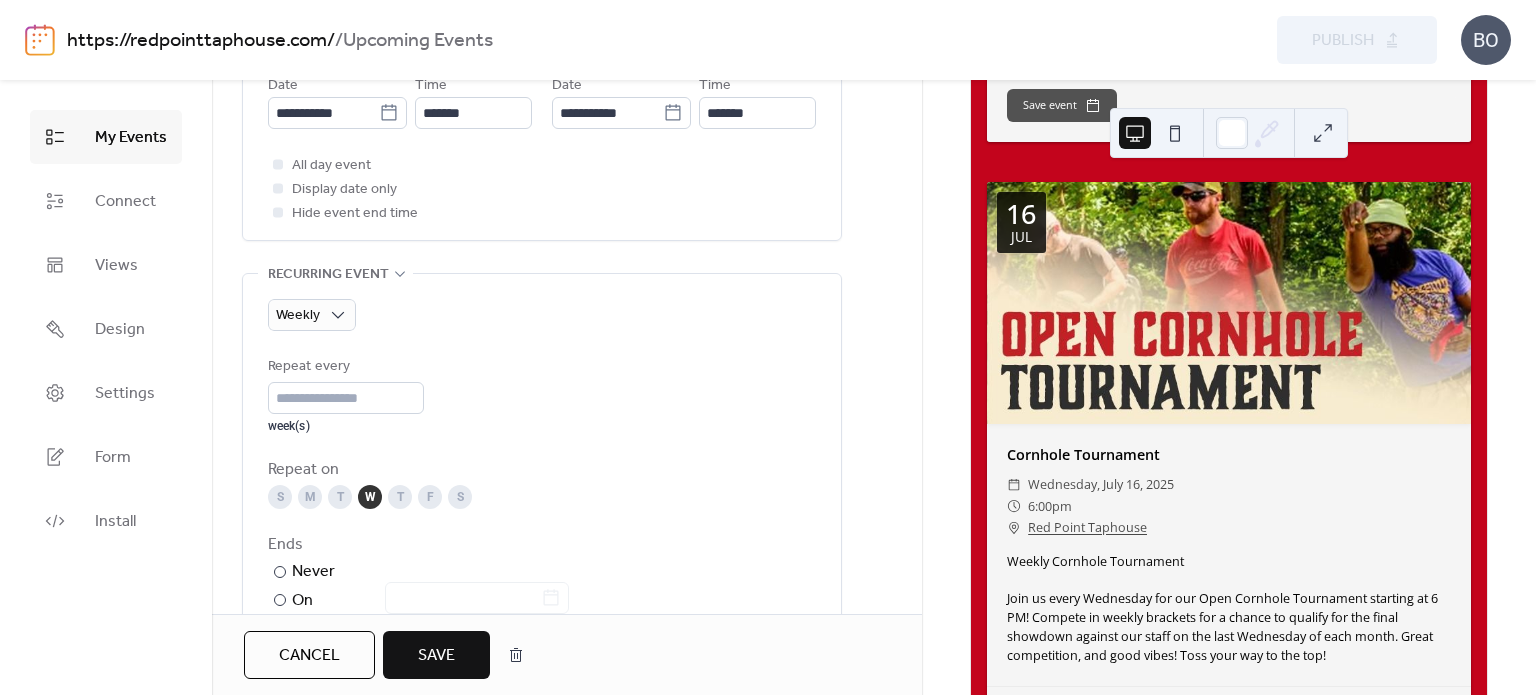 click on "T" at bounding box center (400, 497) 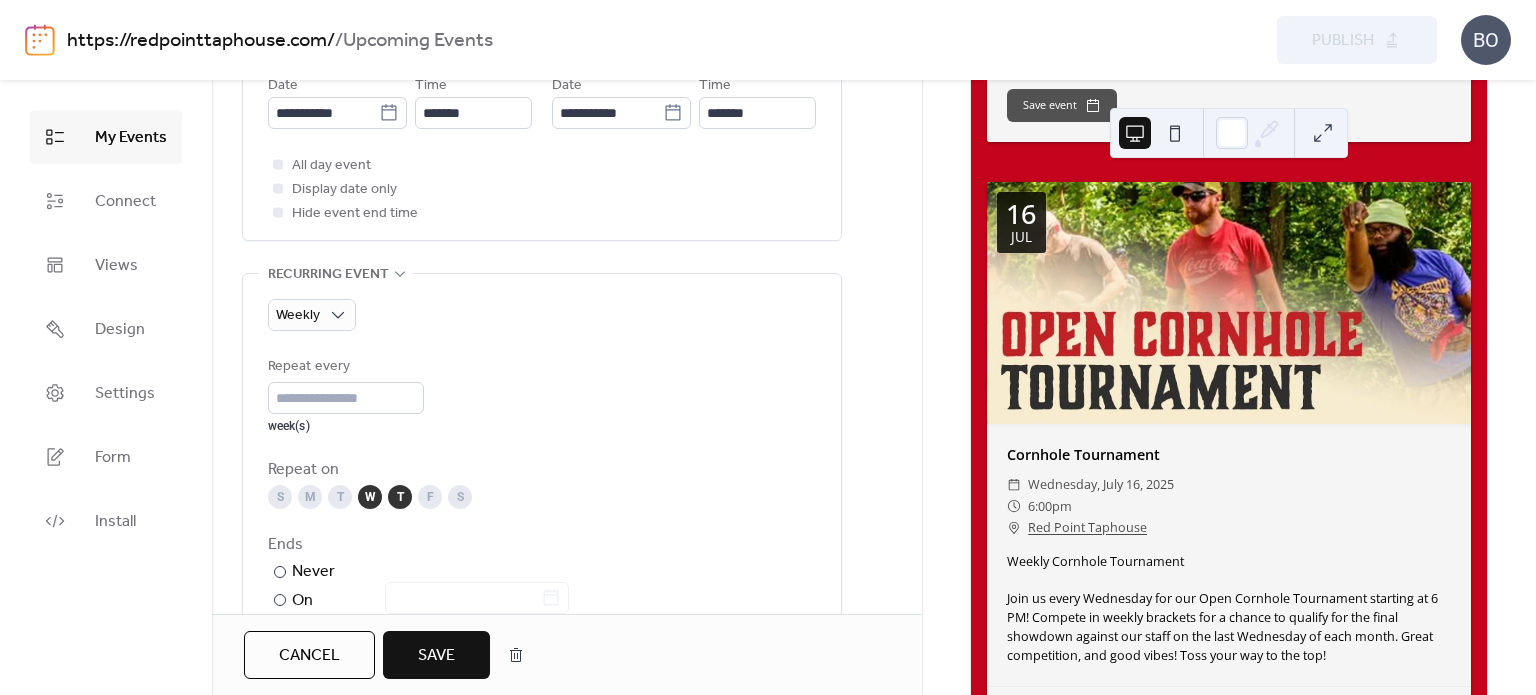 click on "W" at bounding box center (370, 497) 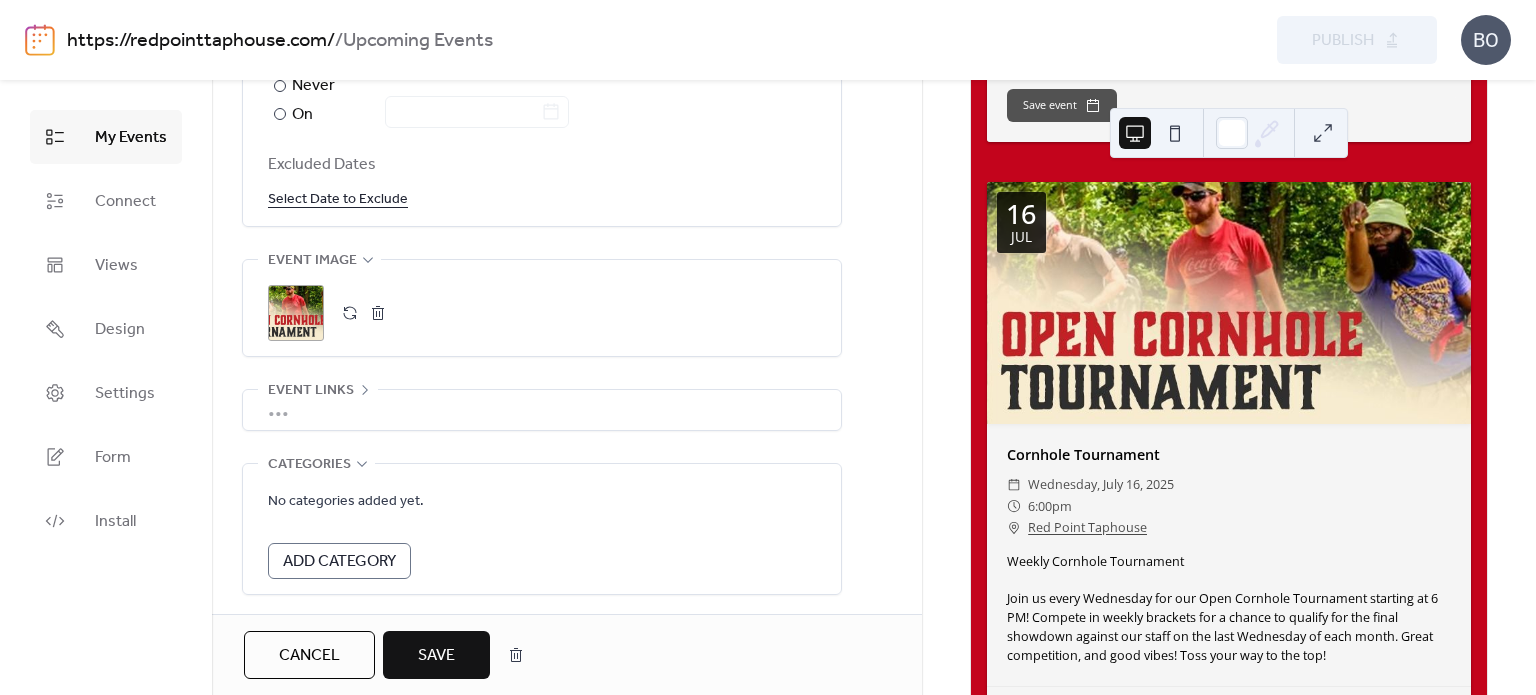 scroll, scrollTop: 1240, scrollLeft: 0, axis: vertical 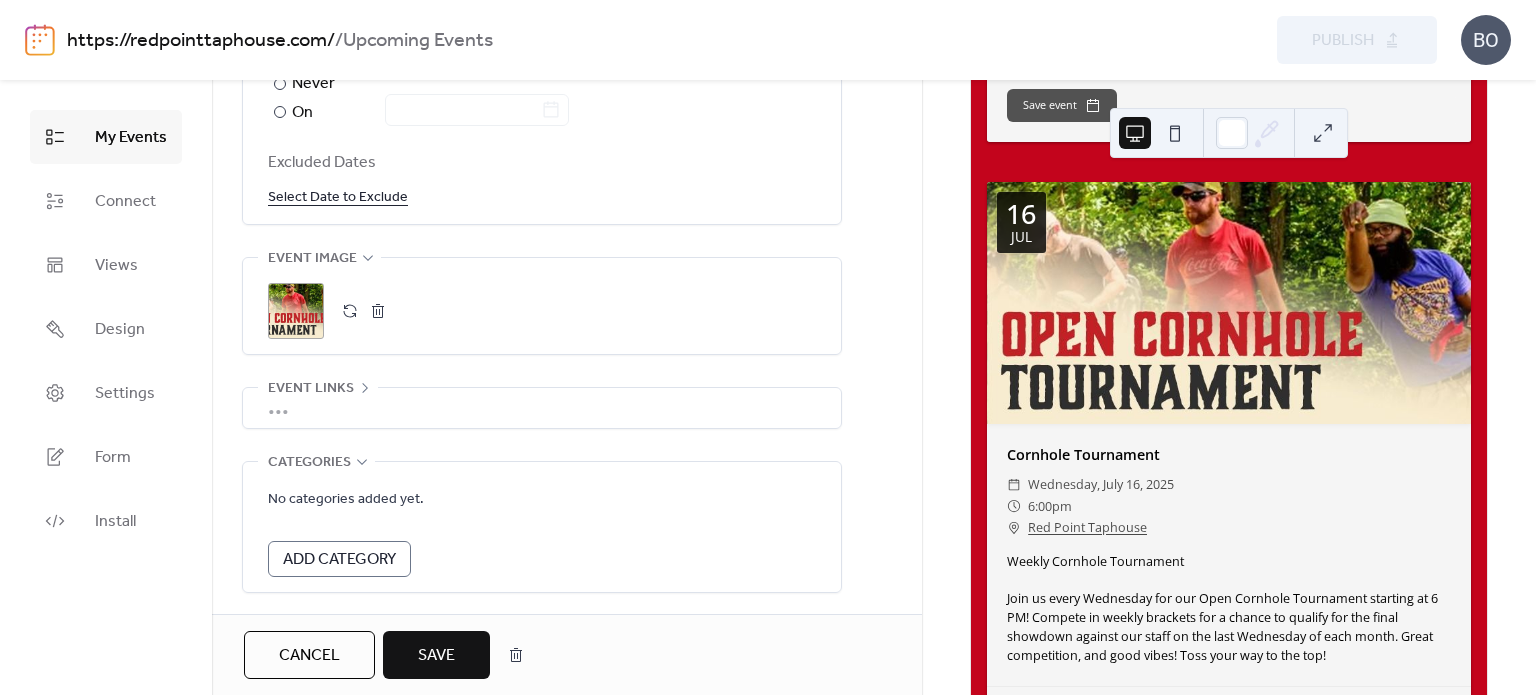 click on ";" at bounding box center (296, 311) 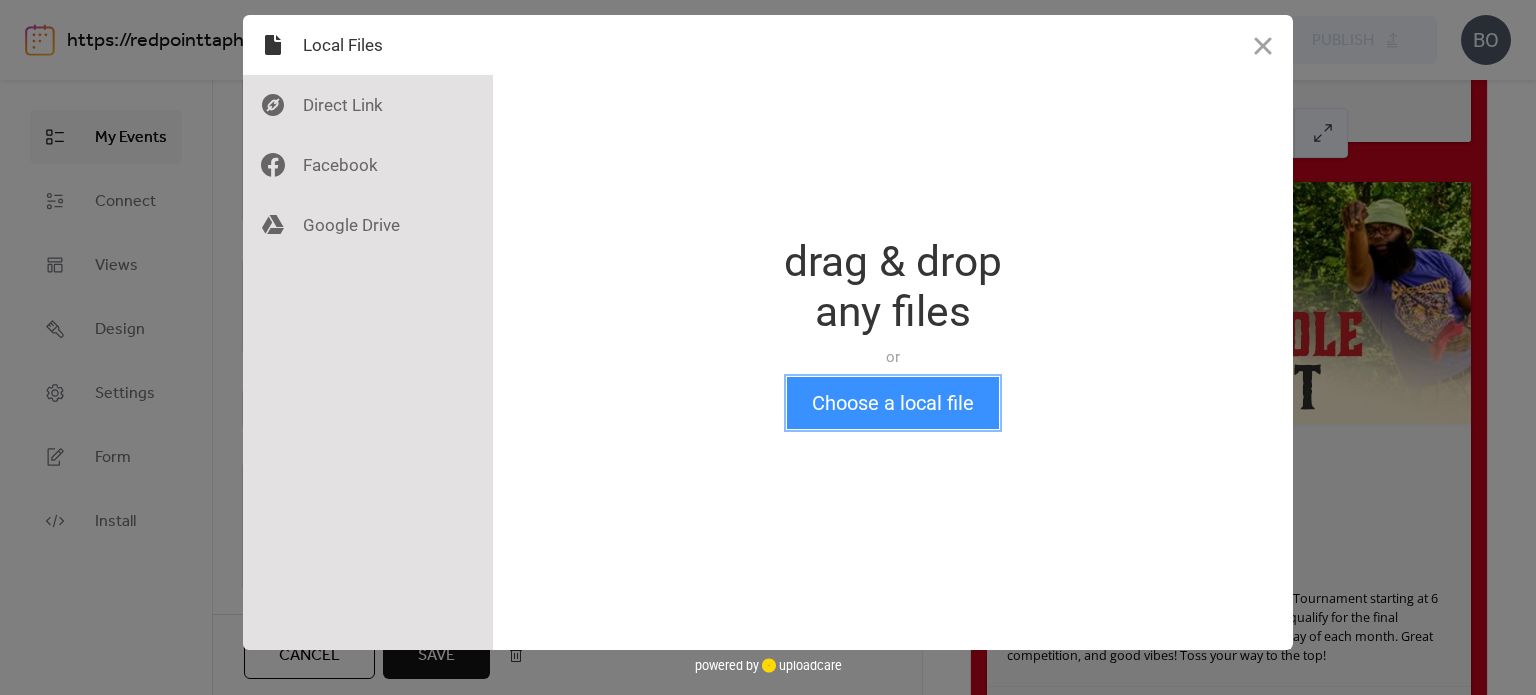 click on "Choose a local file" at bounding box center (893, 403) 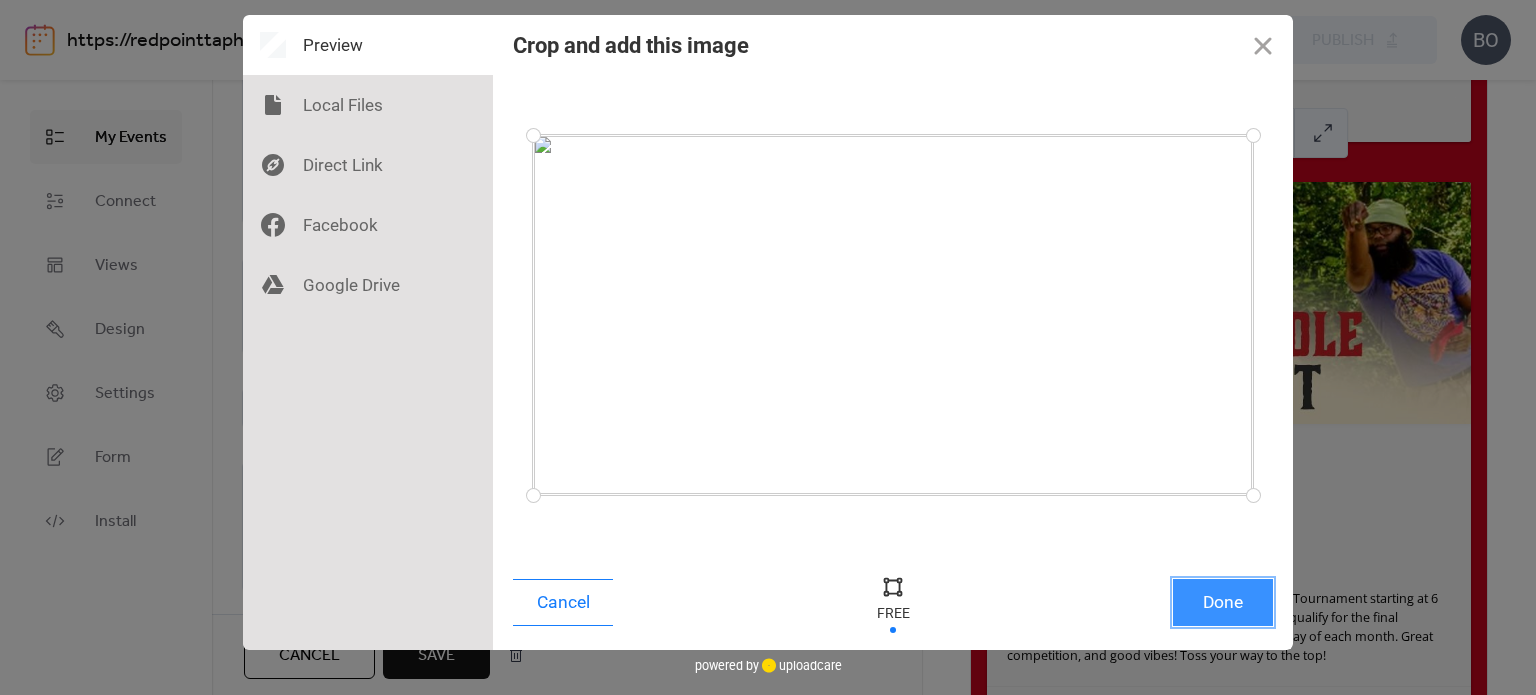 click on "Done" at bounding box center [1223, 602] 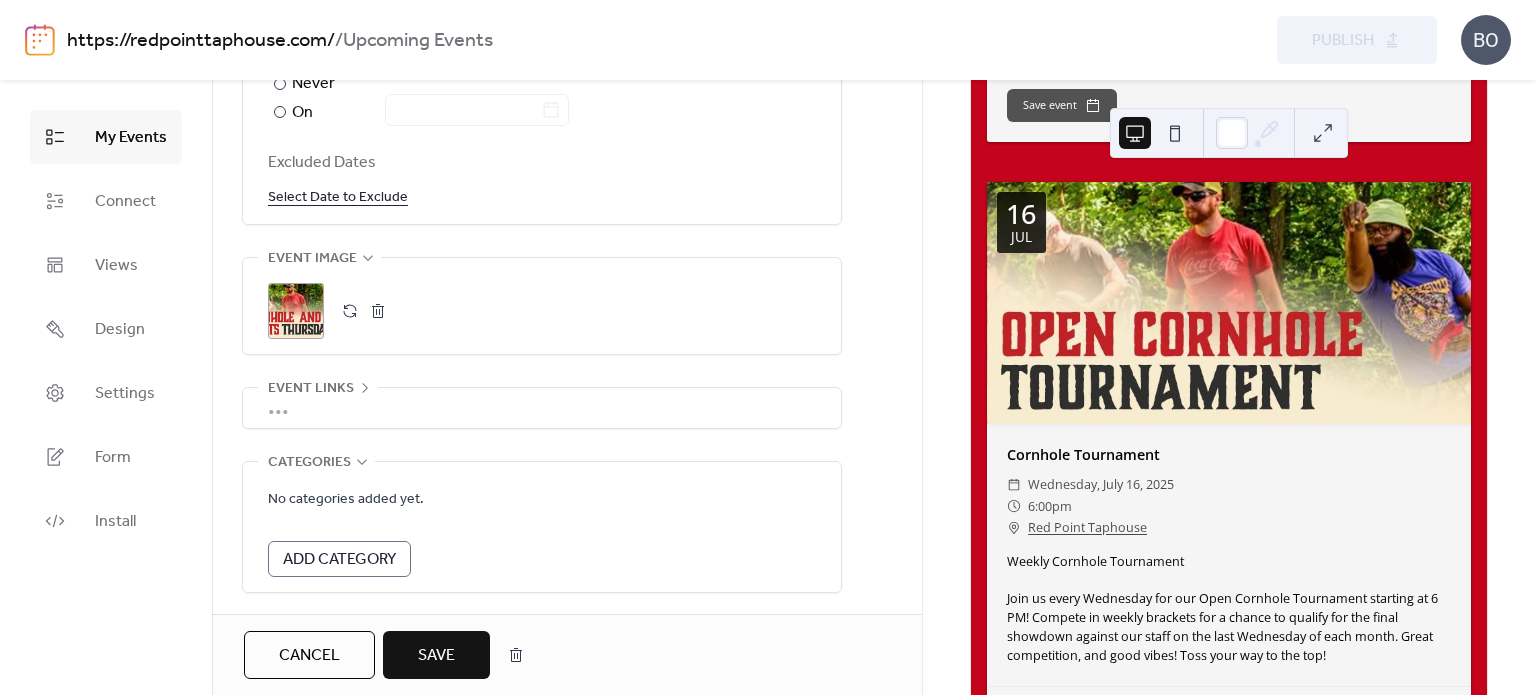 click on "Save" at bounding box center [436, 656] 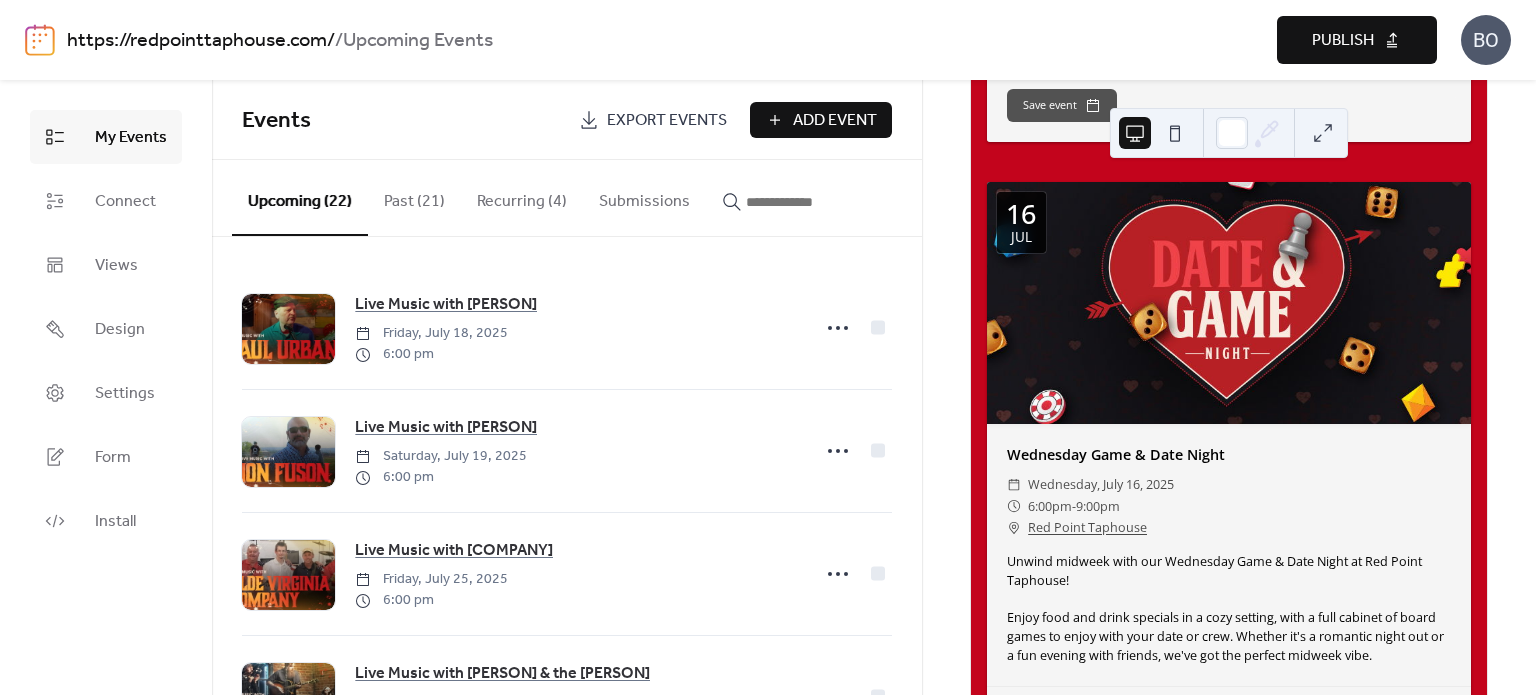 click on "Publish" at bounding box center [1343, 41] 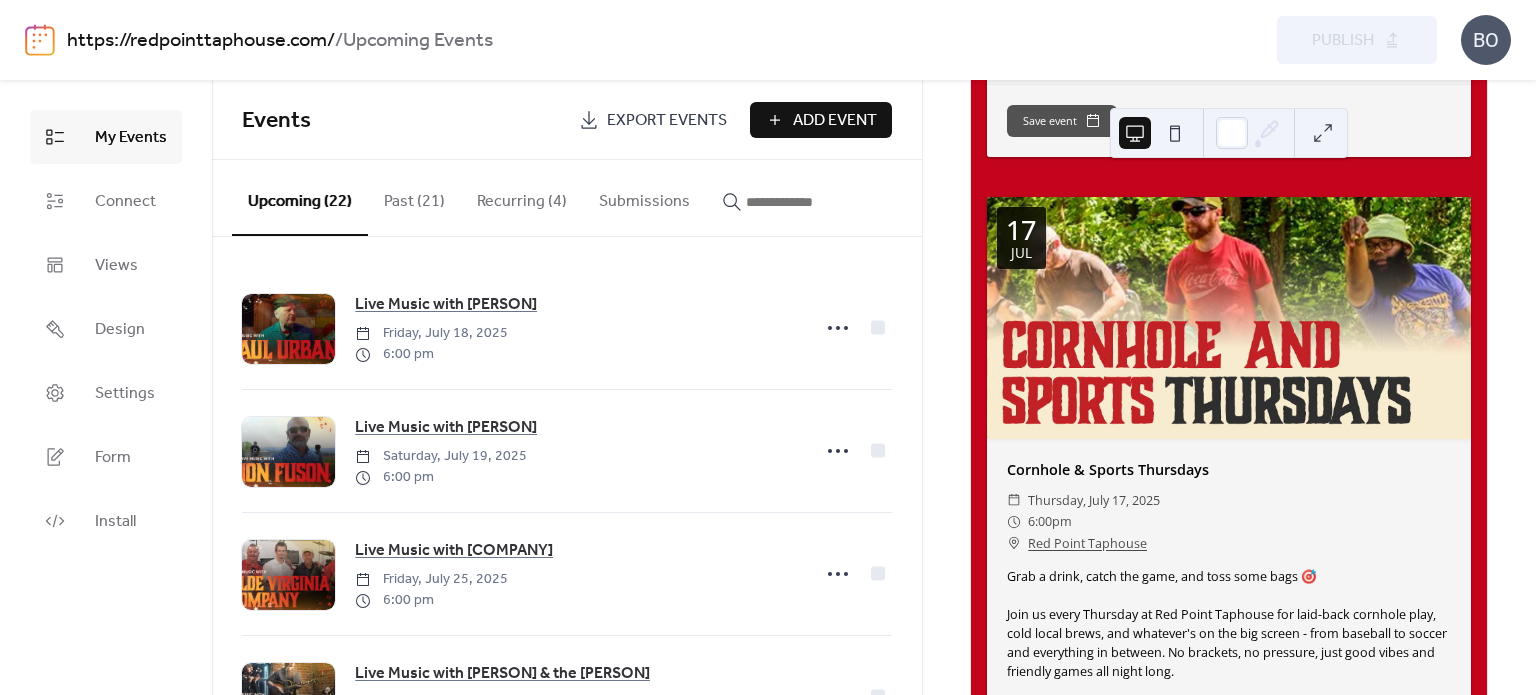 scroll, scrollTop: 1950, scrollLeft: 0, axis: vertical 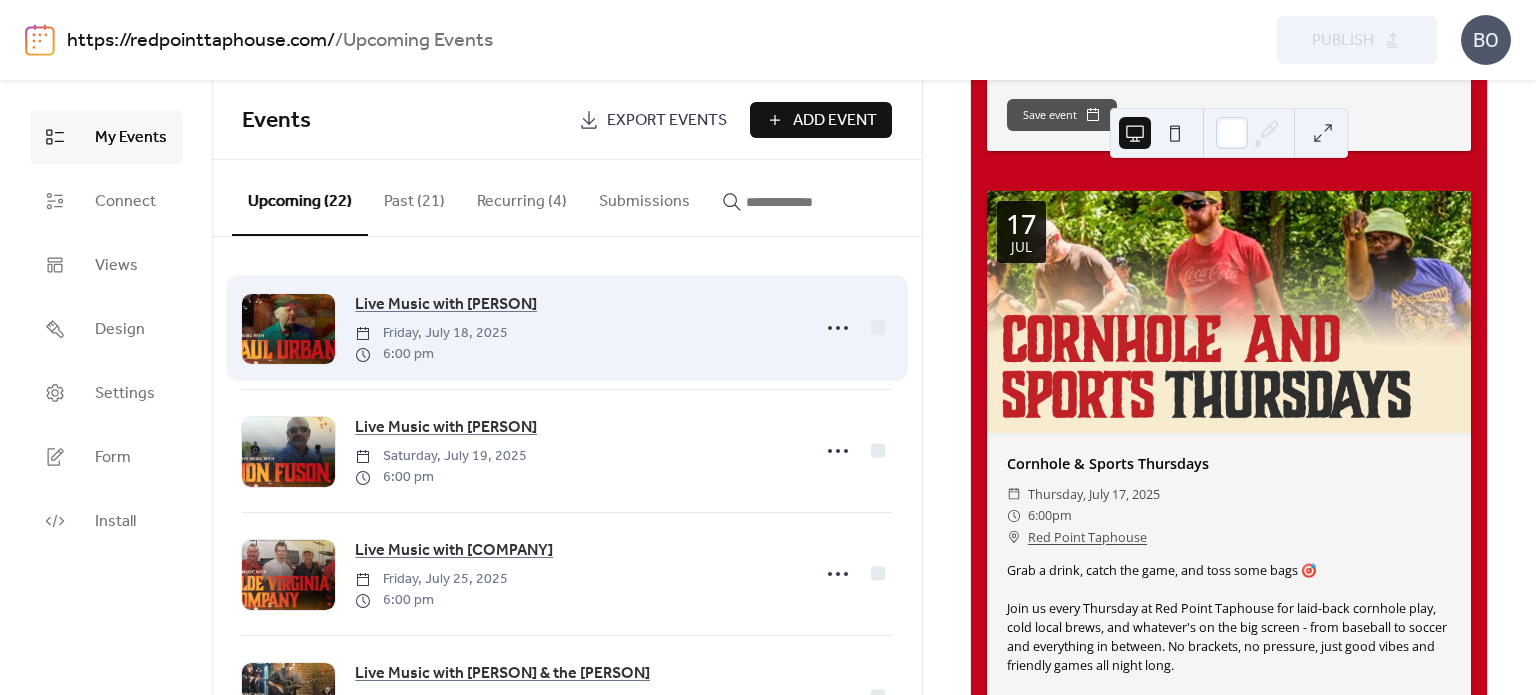 type 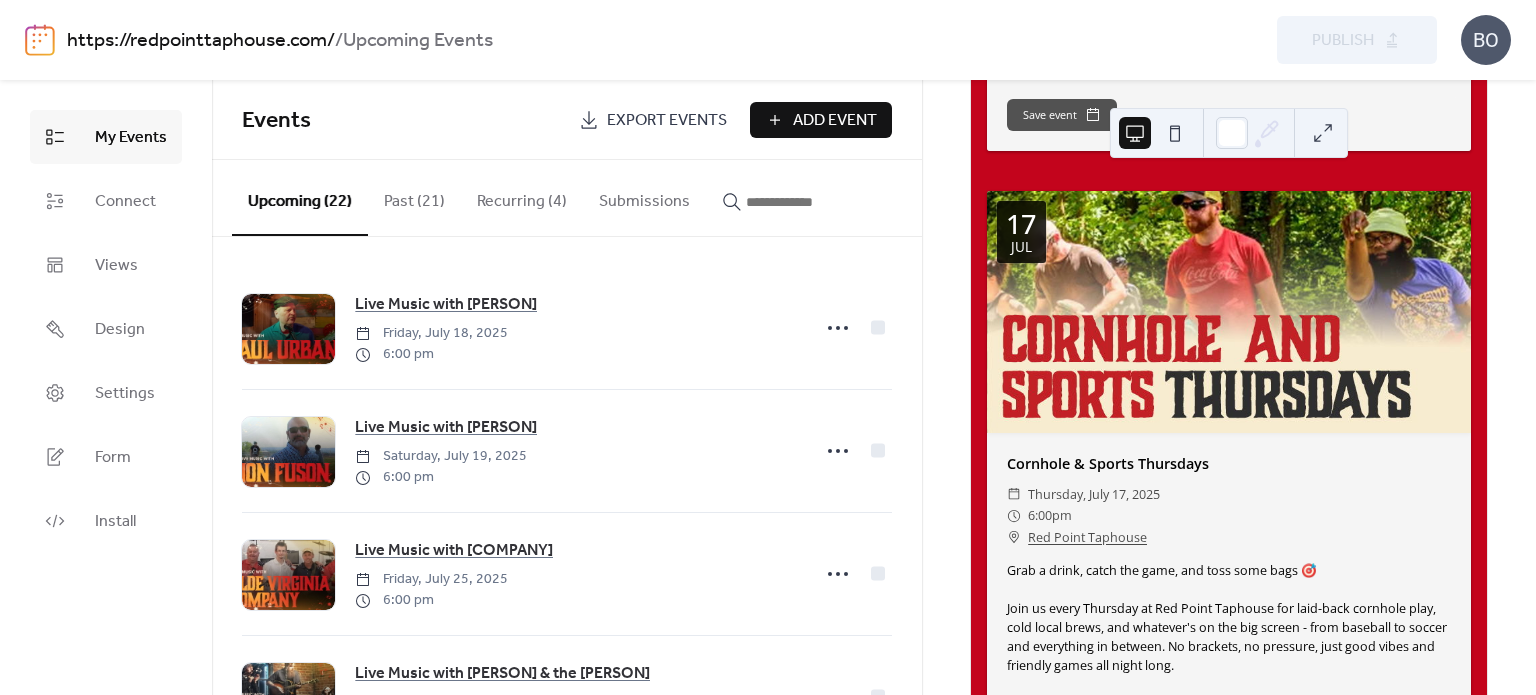 click on "Recurring  (4)" at bounding box center (522, 197) 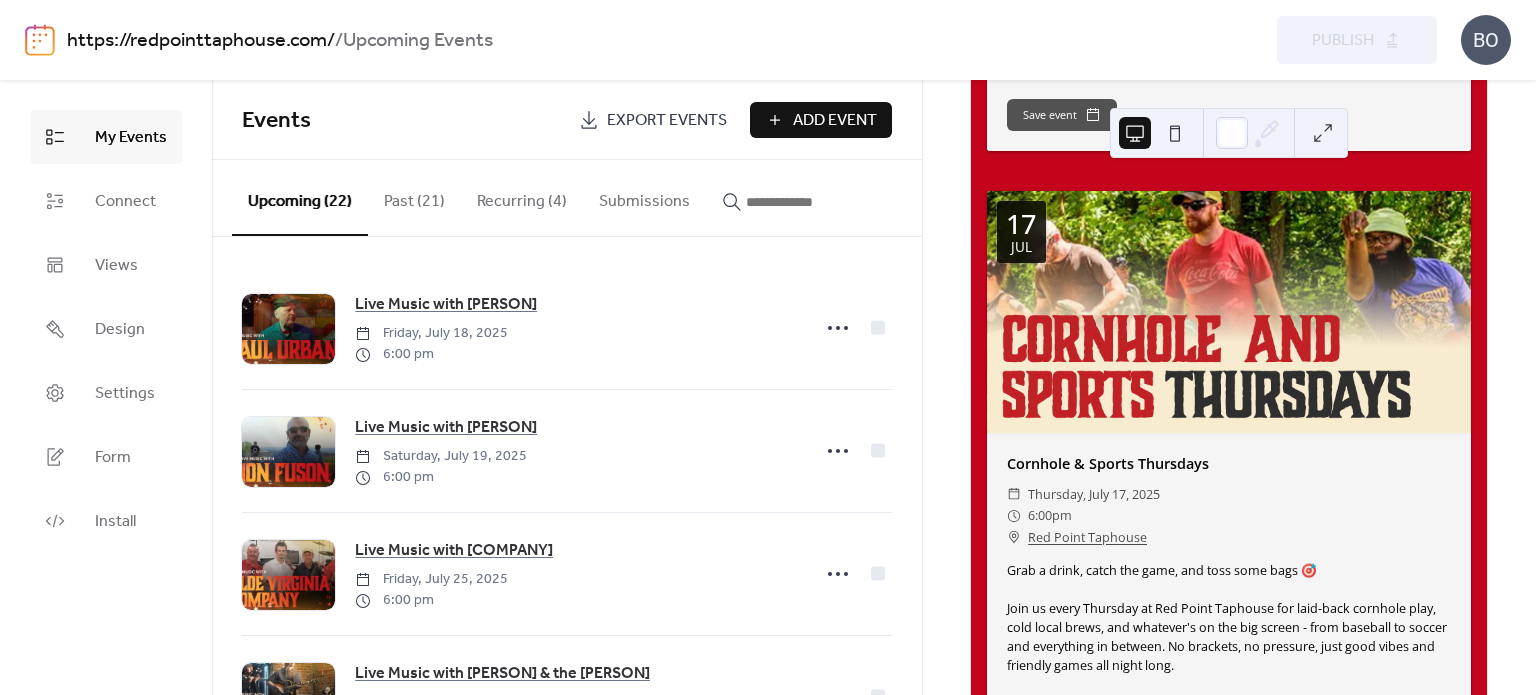 click on "Recurring  (4)" at bounding box center [522, 197] 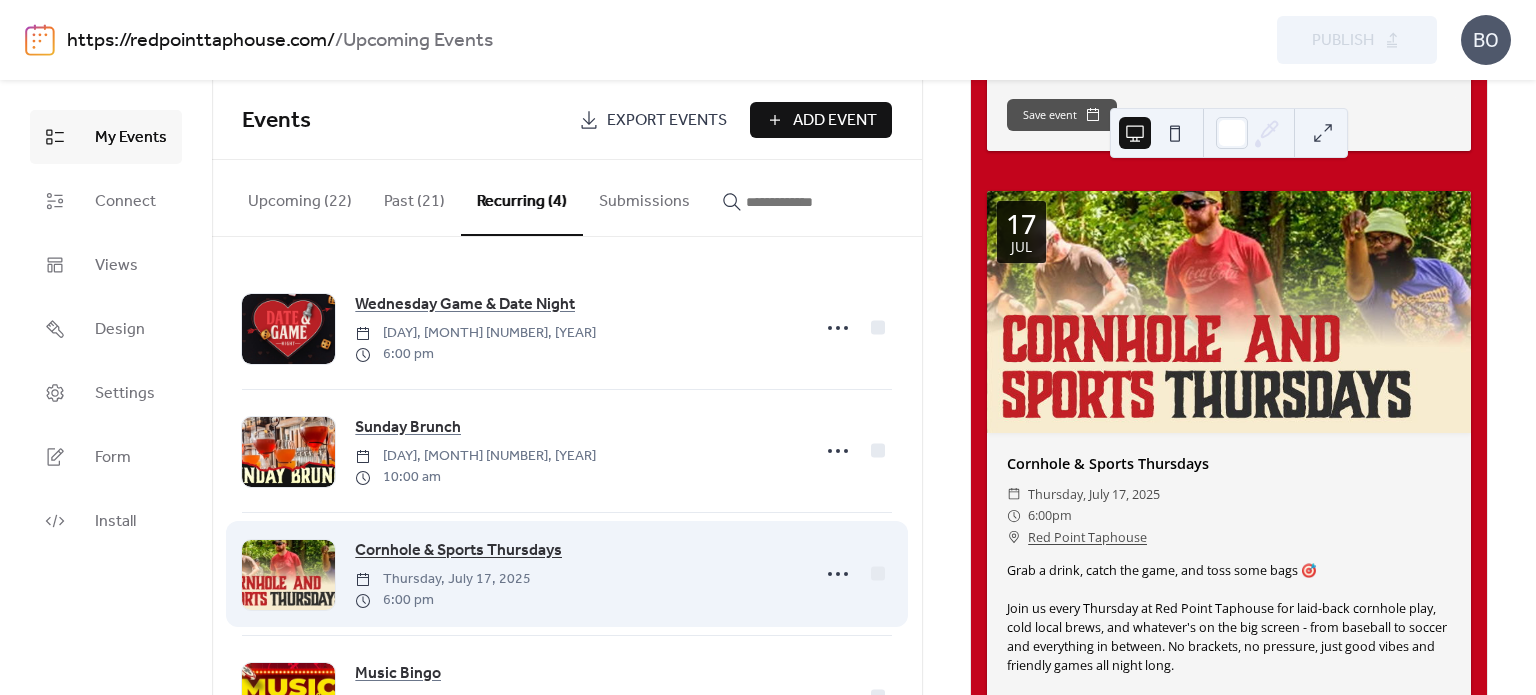 click on "Cornhole & Sports Thursdays" at bounding box center [458, 551] 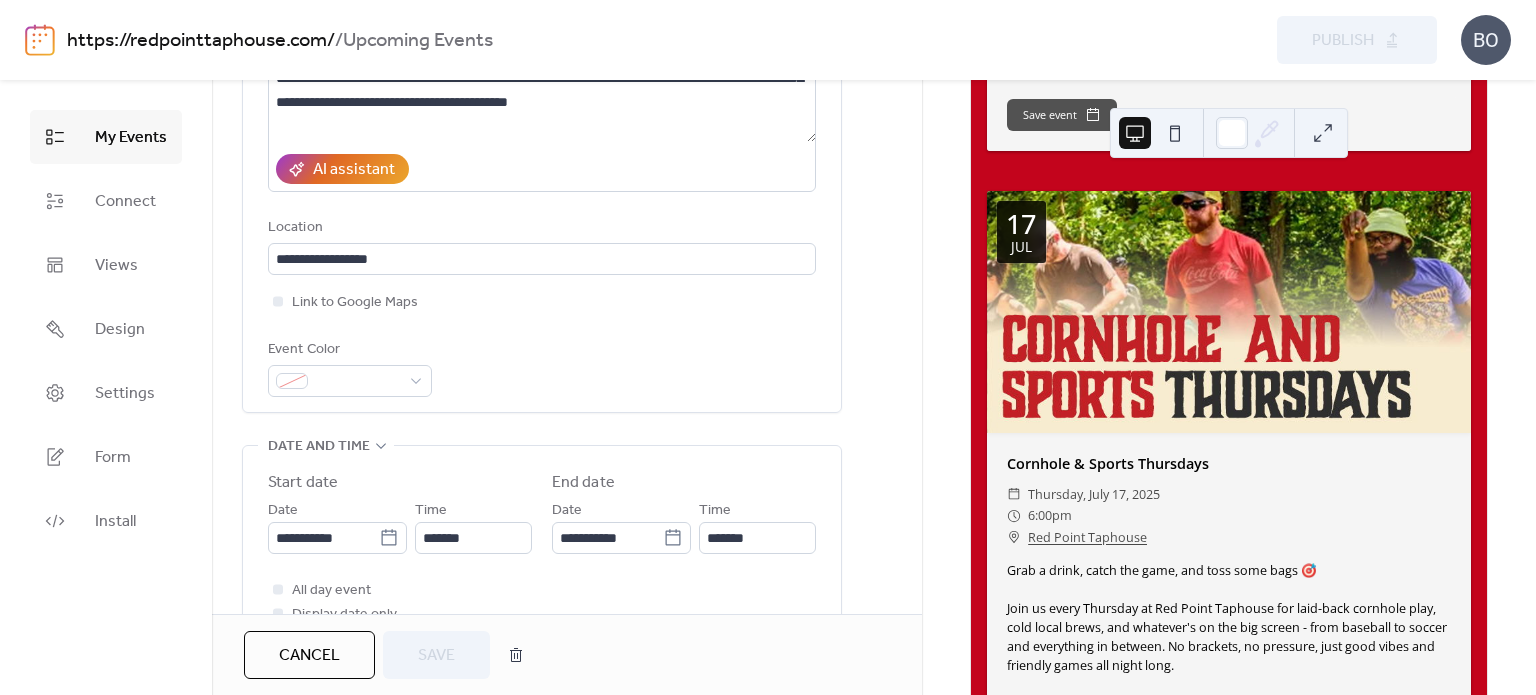scroll, scrollTop: 368, scrollLeft: 0, axis: vertical 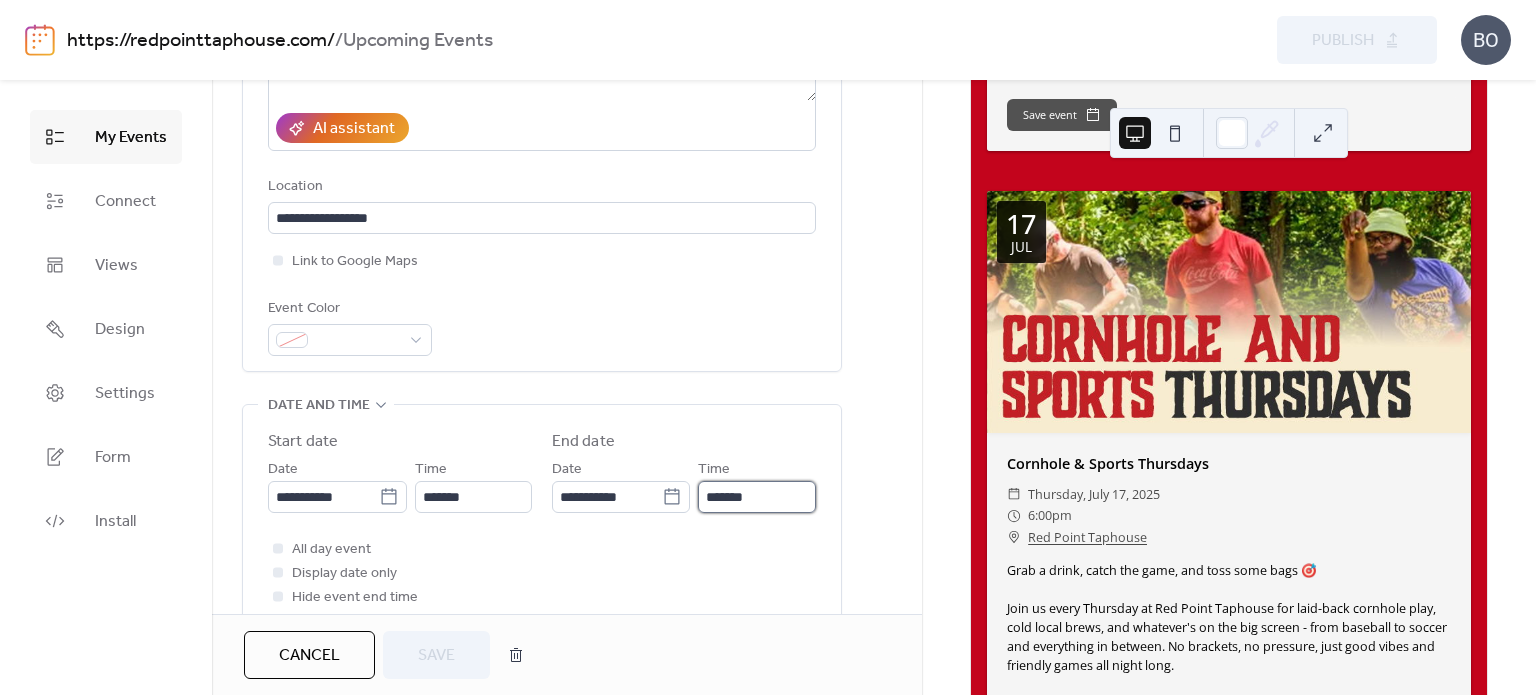 click on "*******" at bounding box center (757, 497) 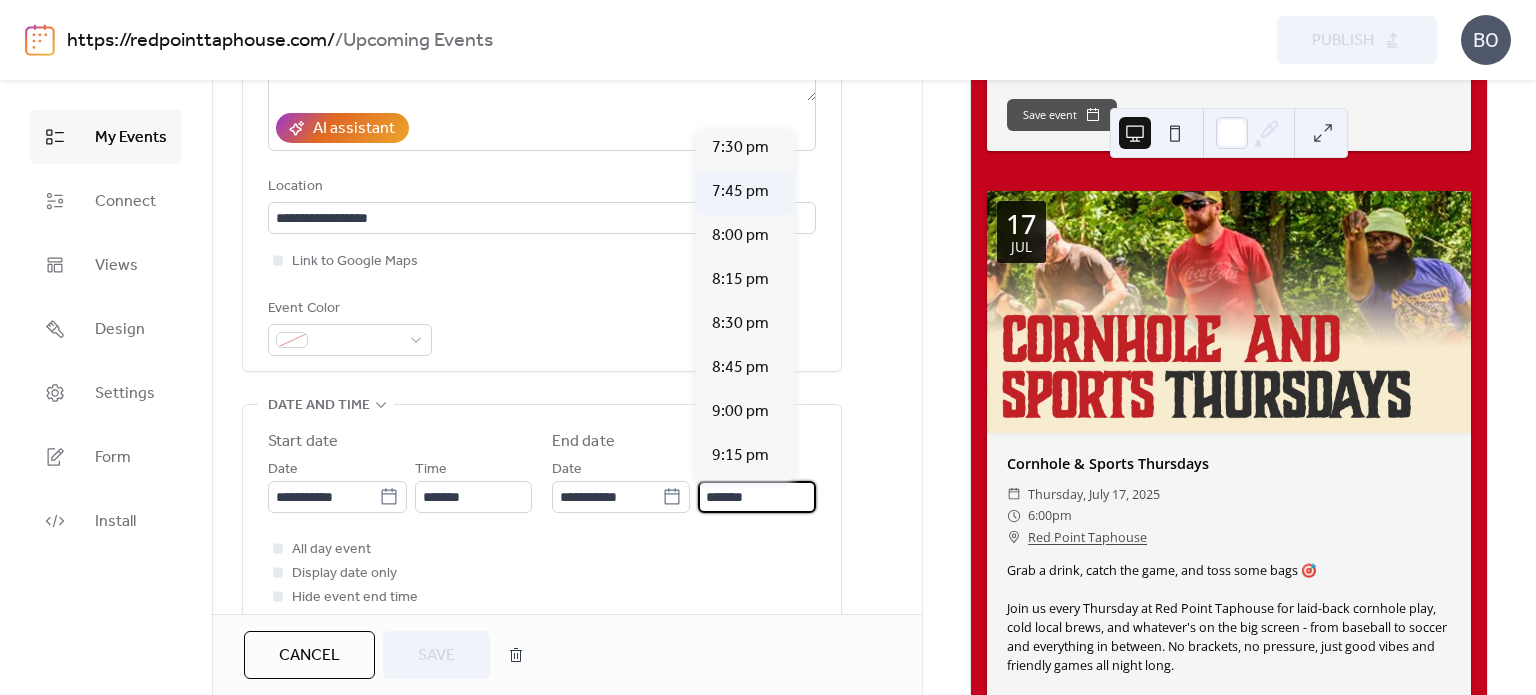 scroll, scrollTop: 224, scrollLeft: 0, axis: vertical 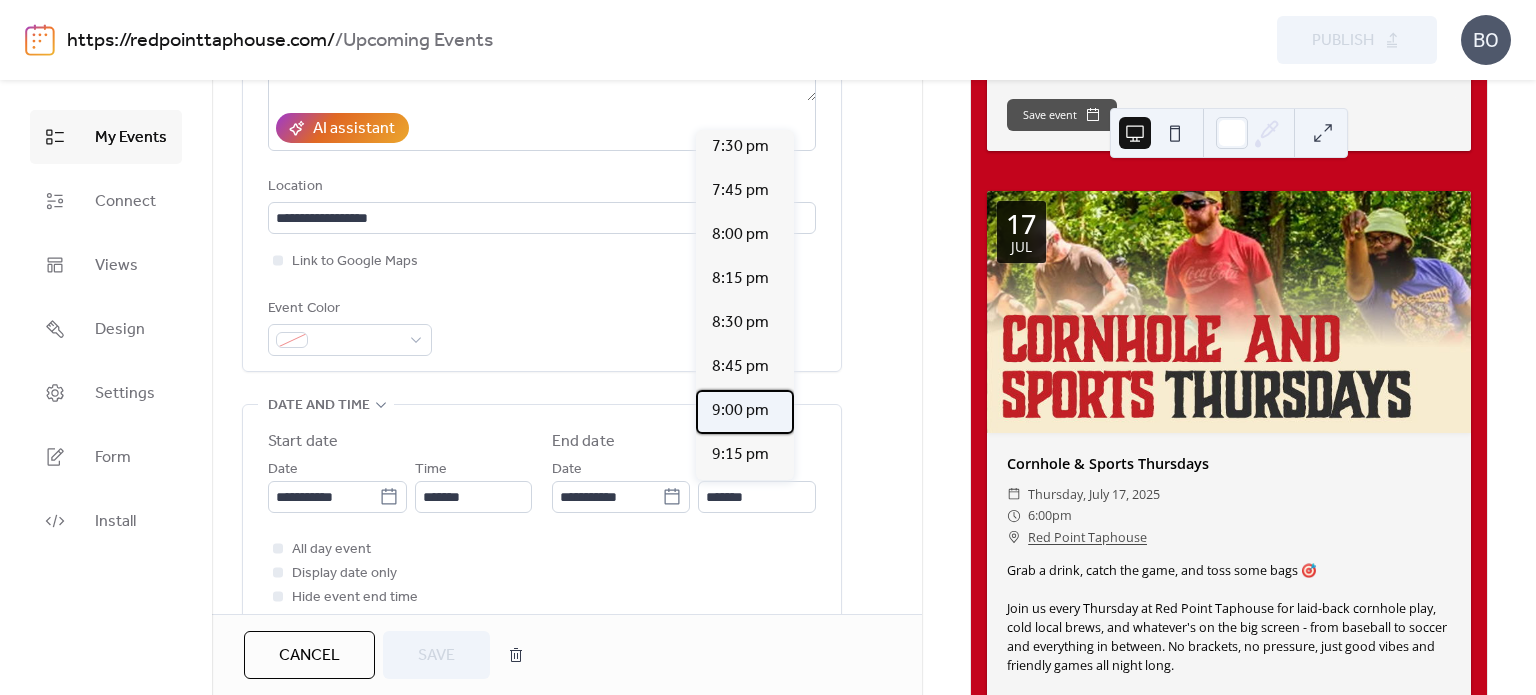 click on "9:00 pm" at bounding box center (740, 411) 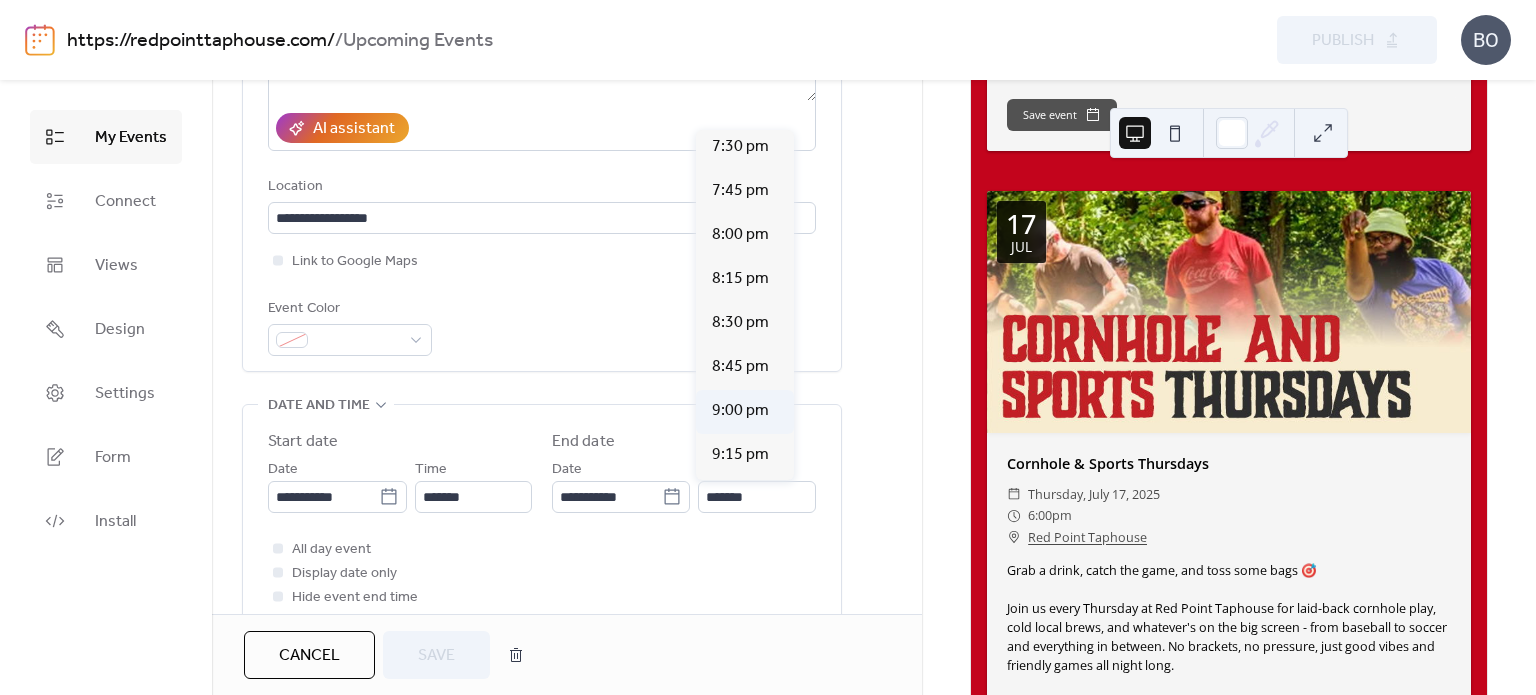 type on "*******" 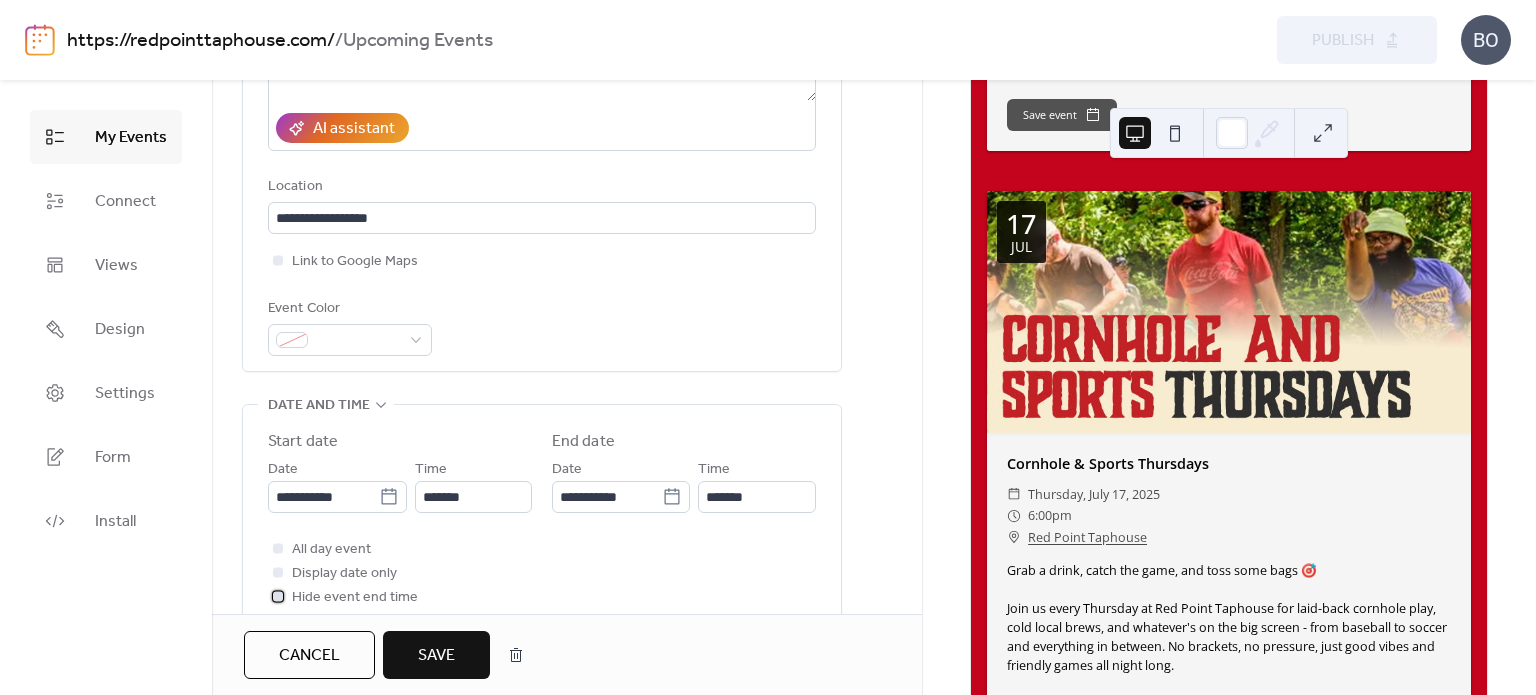 click on "Hide event end time" at bounding box center [355, 598] 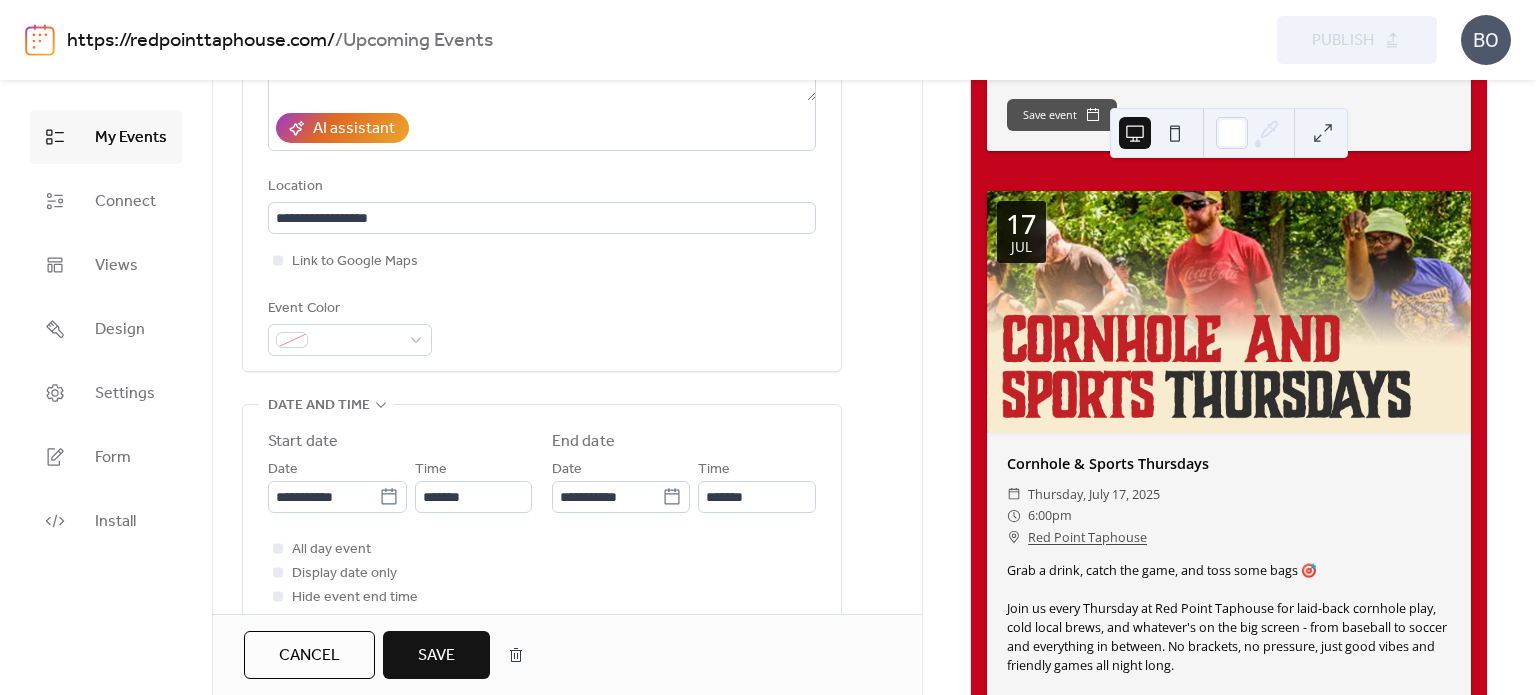 click on "Save" at bounding box center (436, 656) 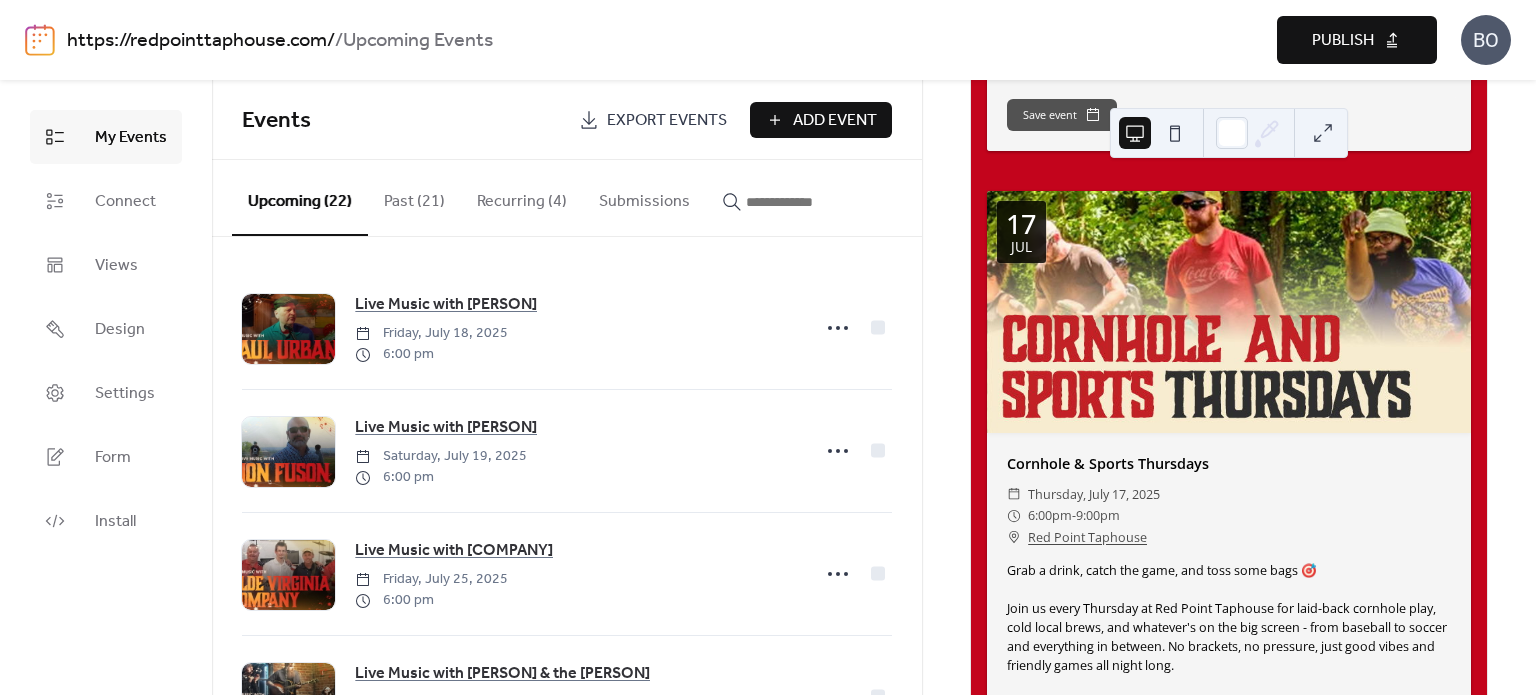 click on "Publish" at bounding box center (1357, 40) 